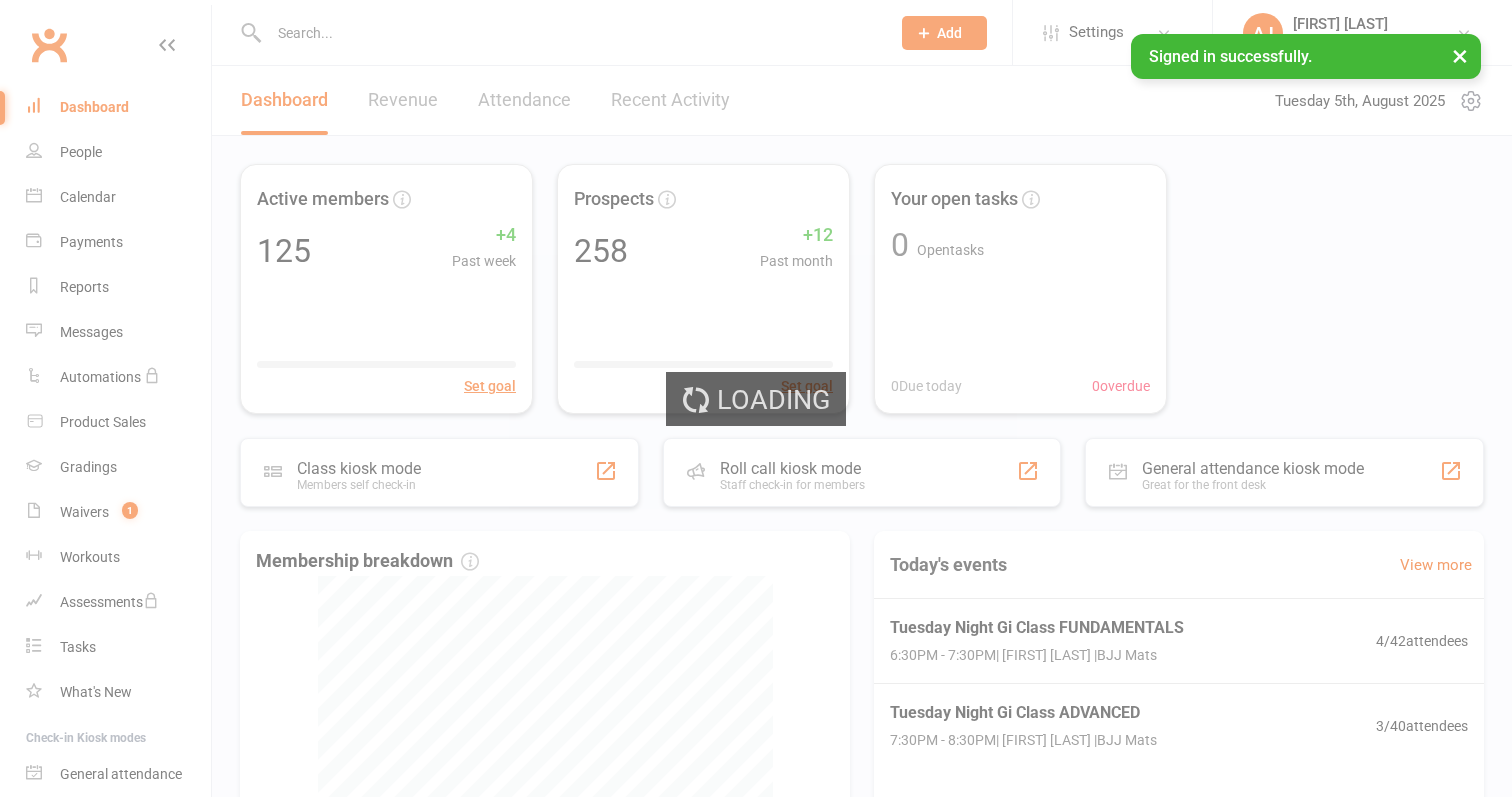 scroll, scrollTop: 0, scrollLeft: 0, axis: both 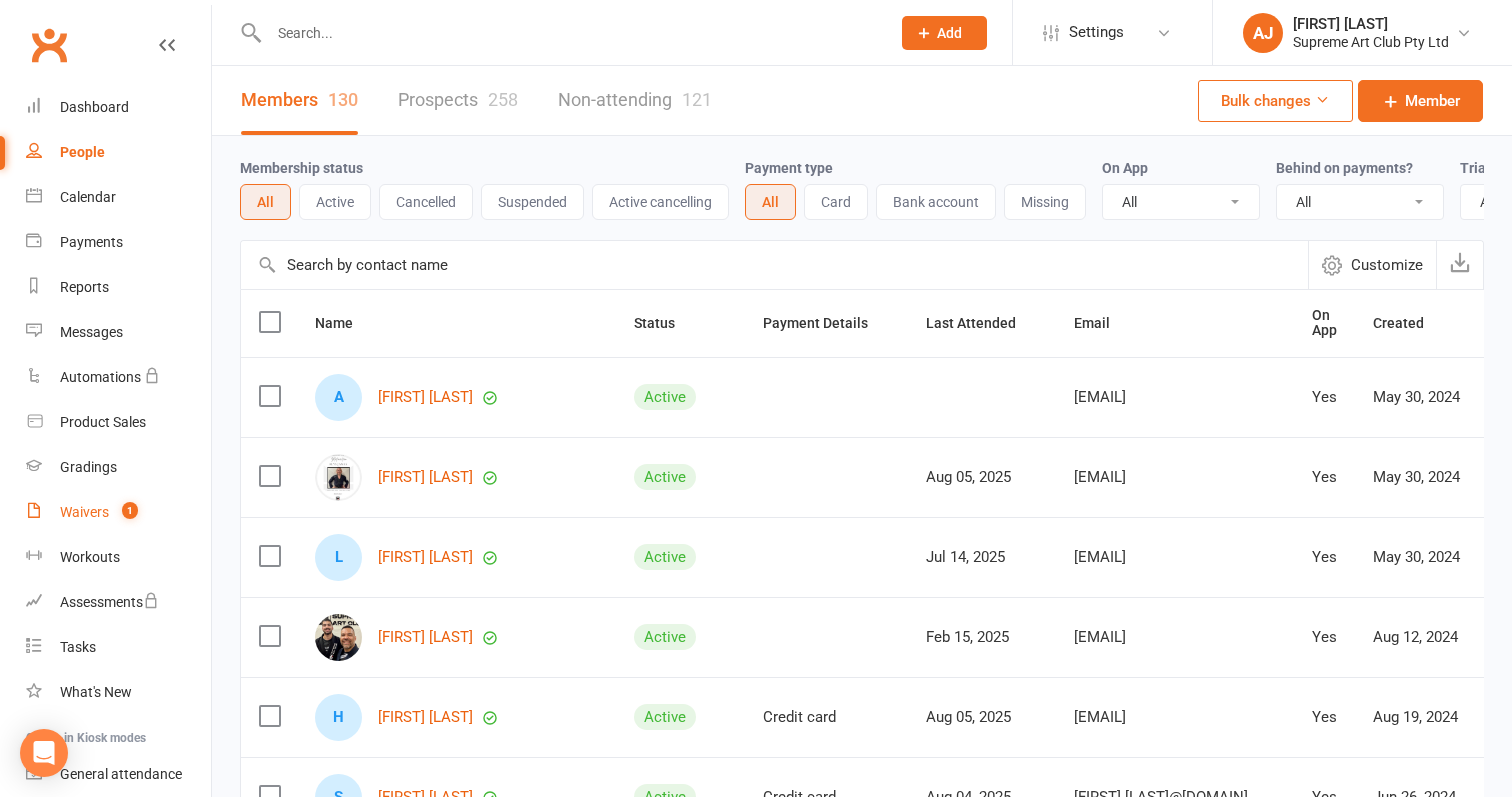 click on "Waivers" at bounding box center [84, 512] 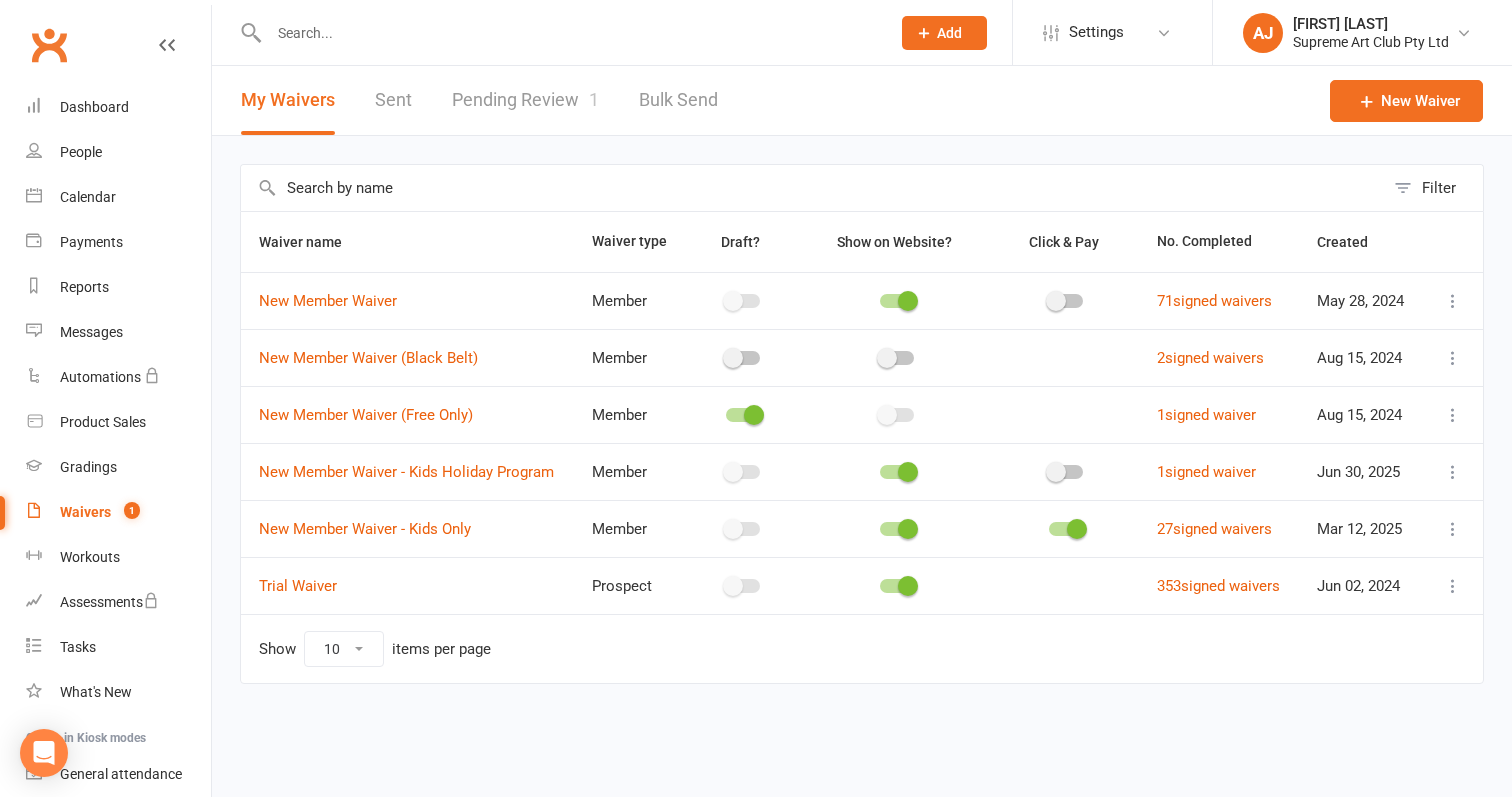 click on "Pending Review 1" at bounding box center [525, 100] 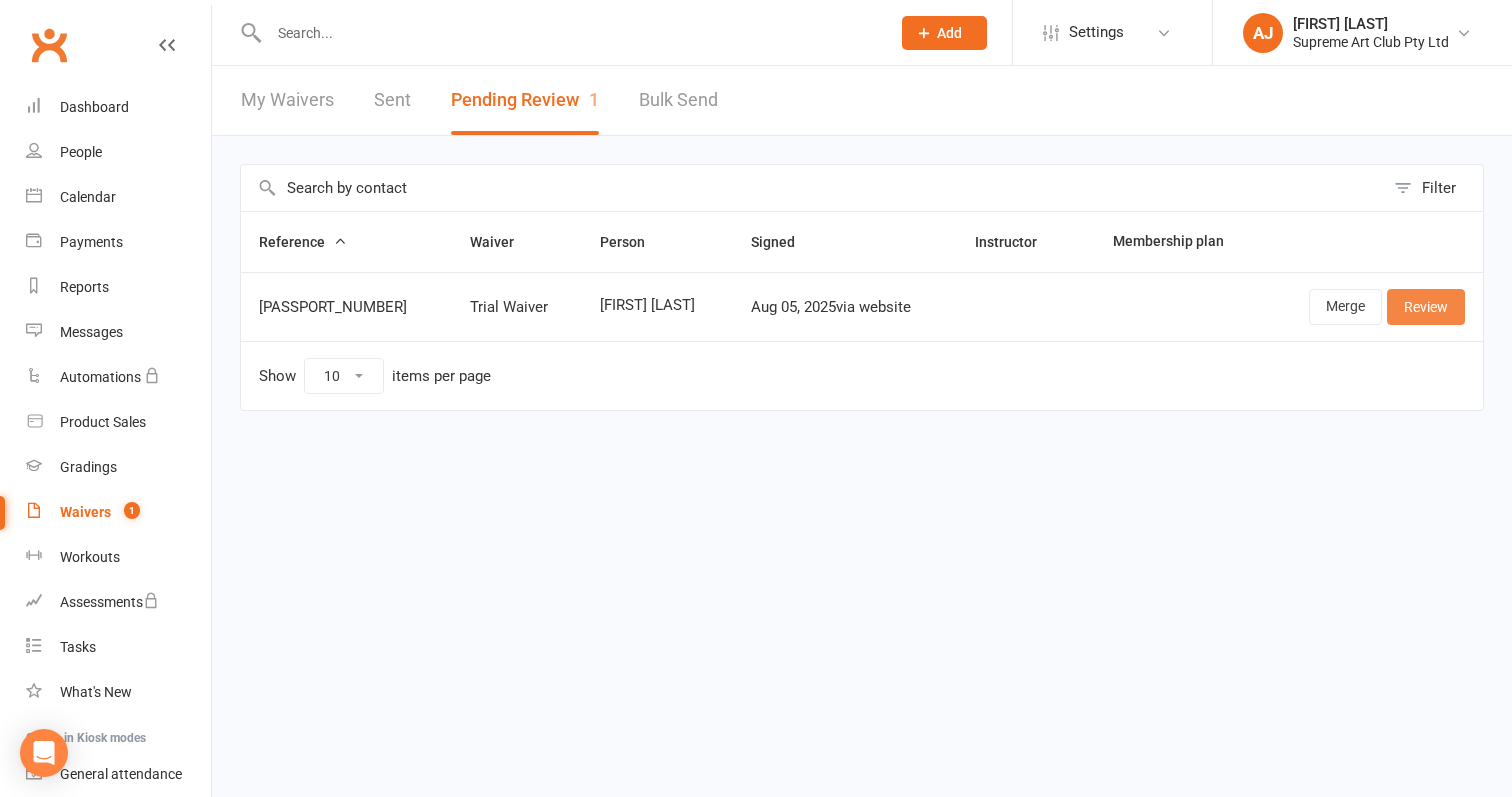 click on "Review" at bounding box center (1426, 307) 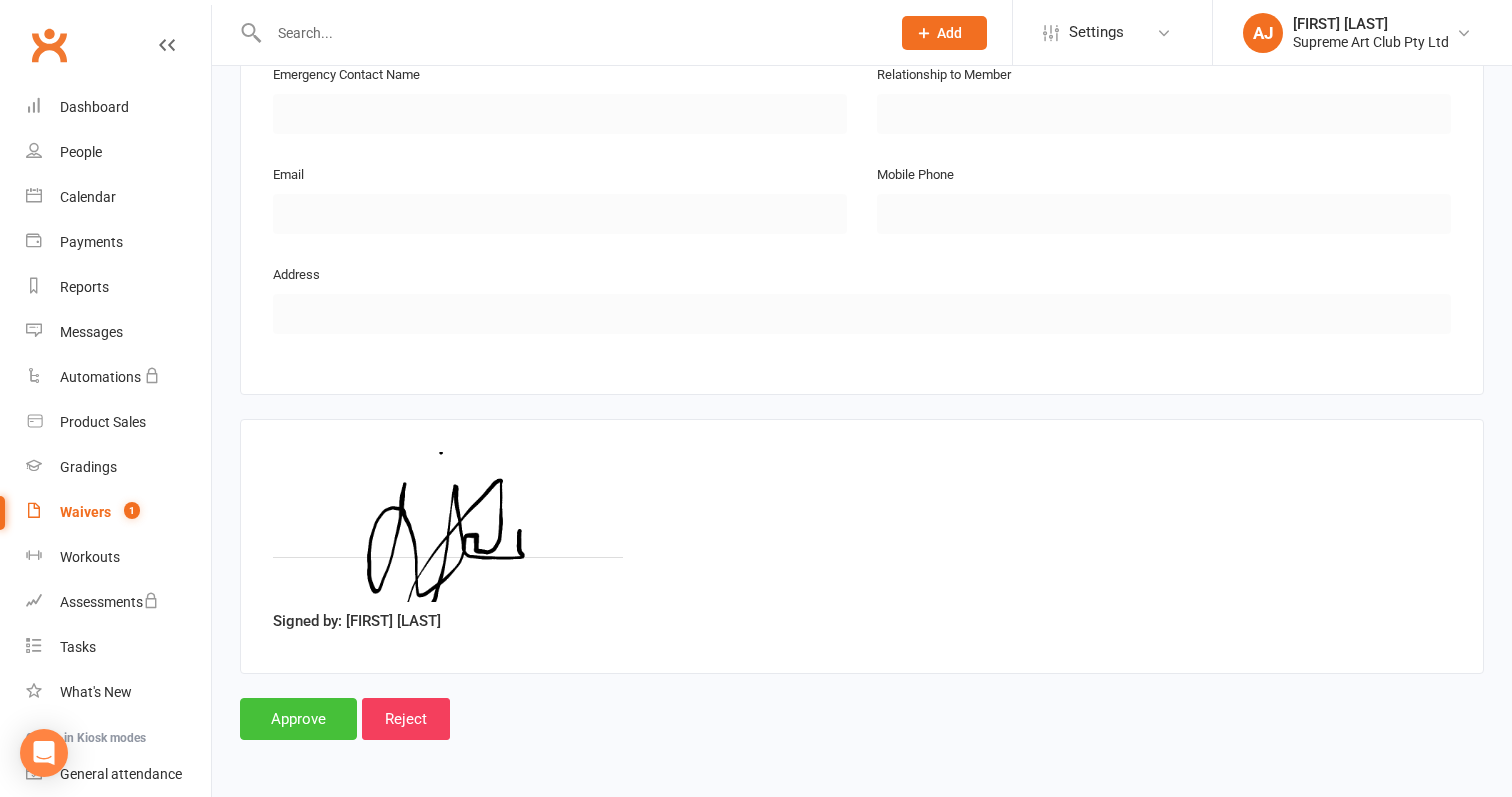 scroll, scrollTop: 1024, scrollLeft: 0, axis: vertical 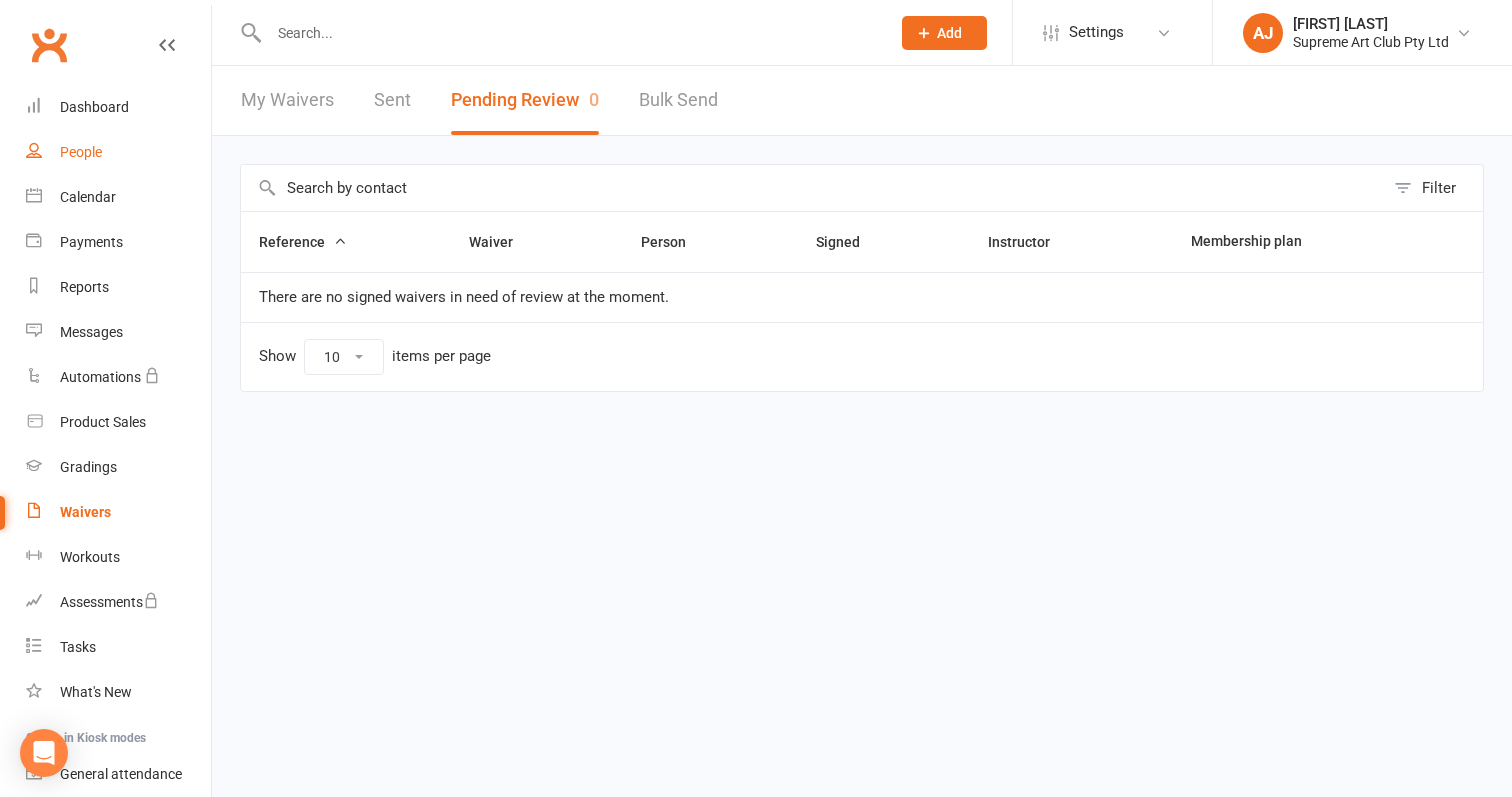 click on "People" at bounding box center [118, 152] 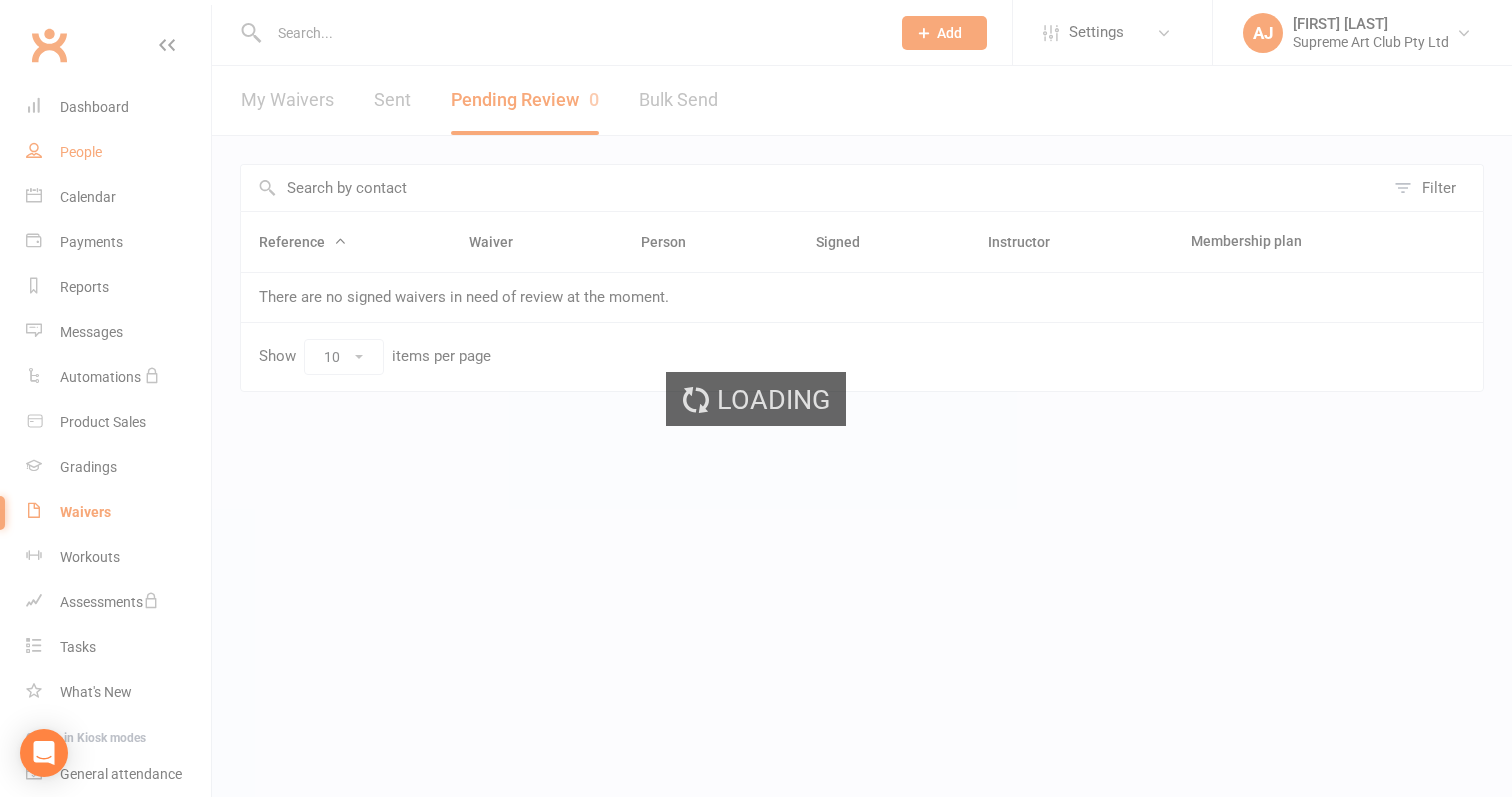 select on "100" 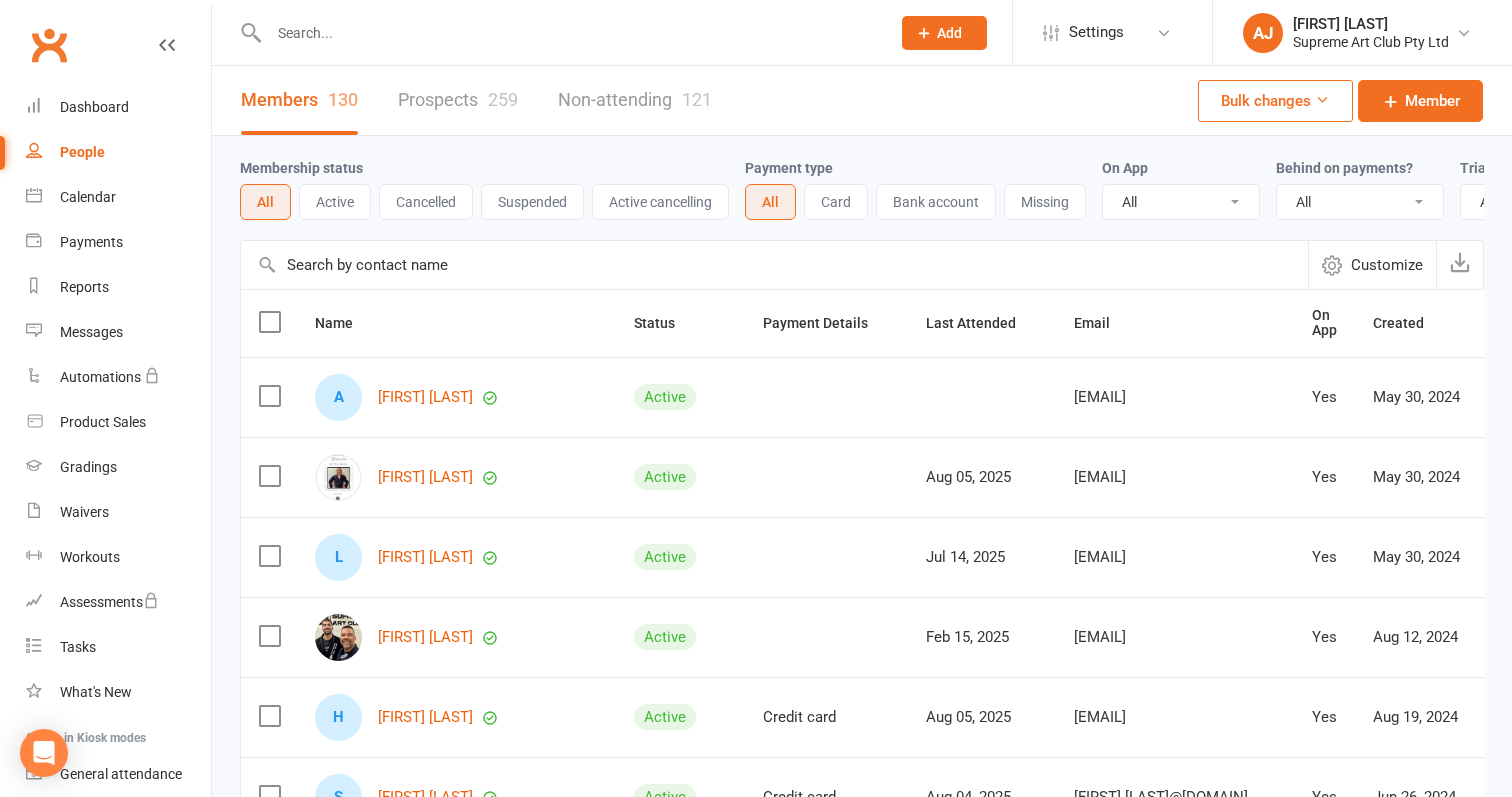 click at bounding box center [774, 265] 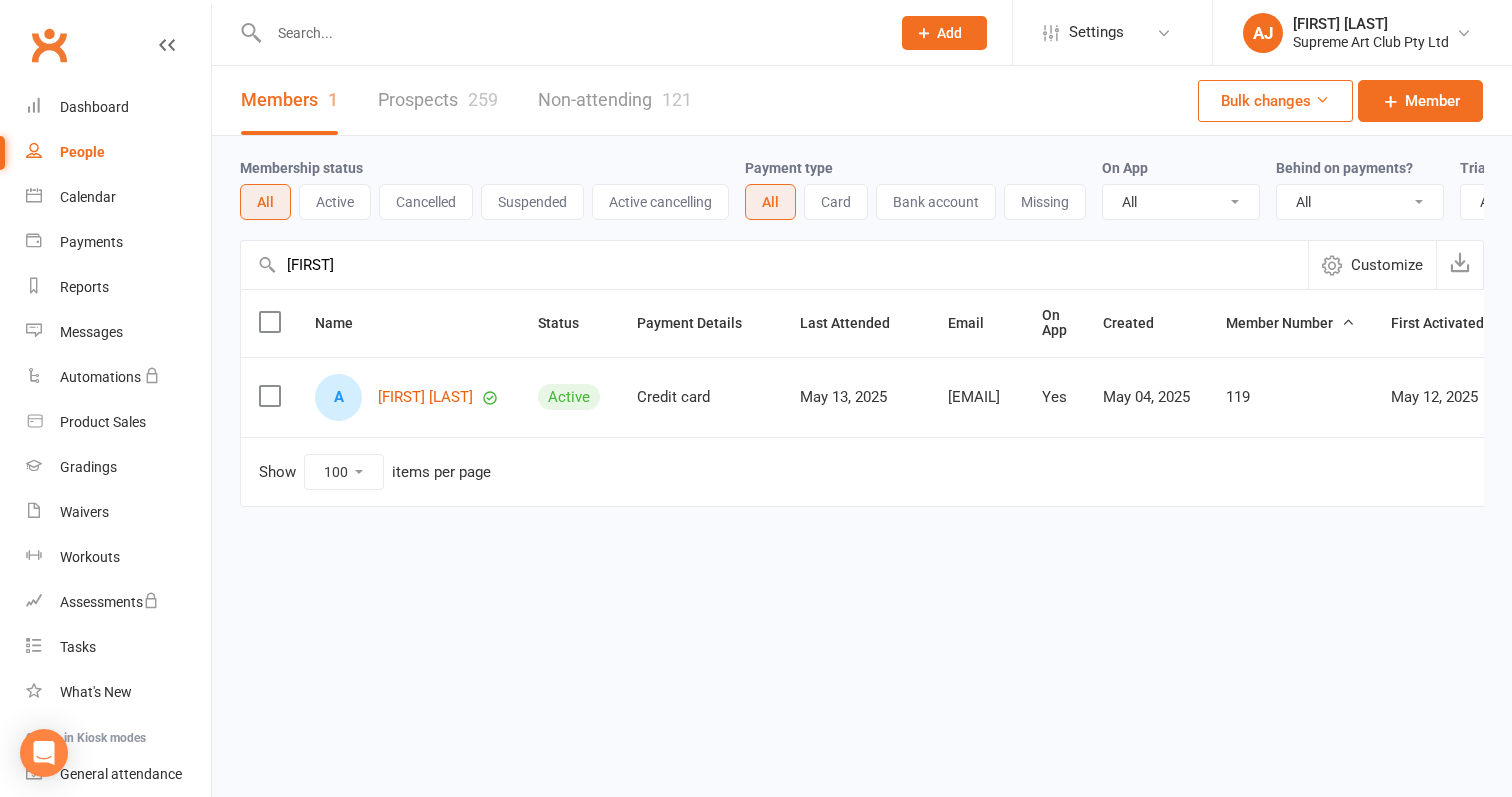 type on "Andy" 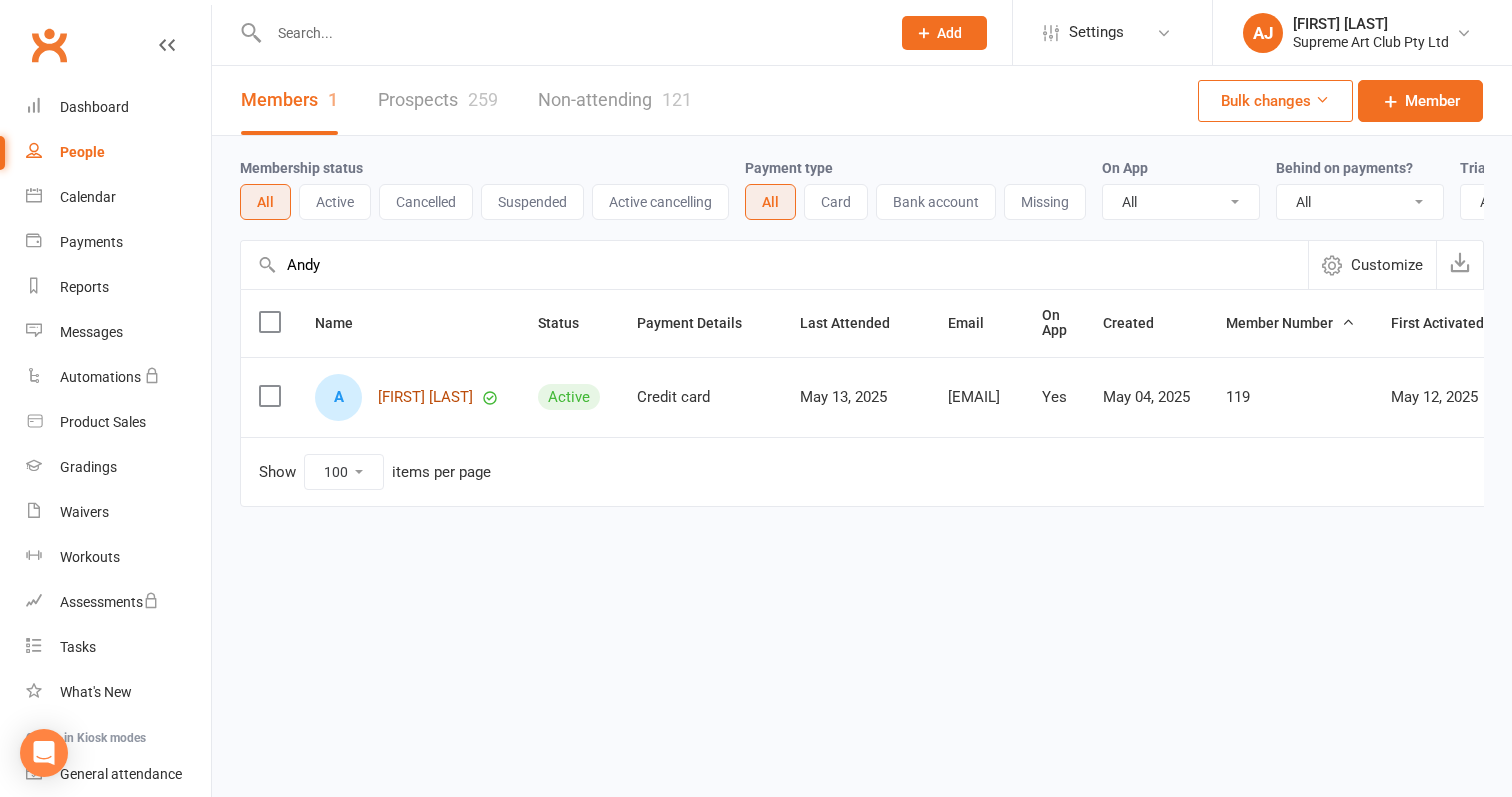 drag, startPoint x: 341, startPoint y: 256, endPoint x: 424, endPoint y: 396, distance: 162.75441 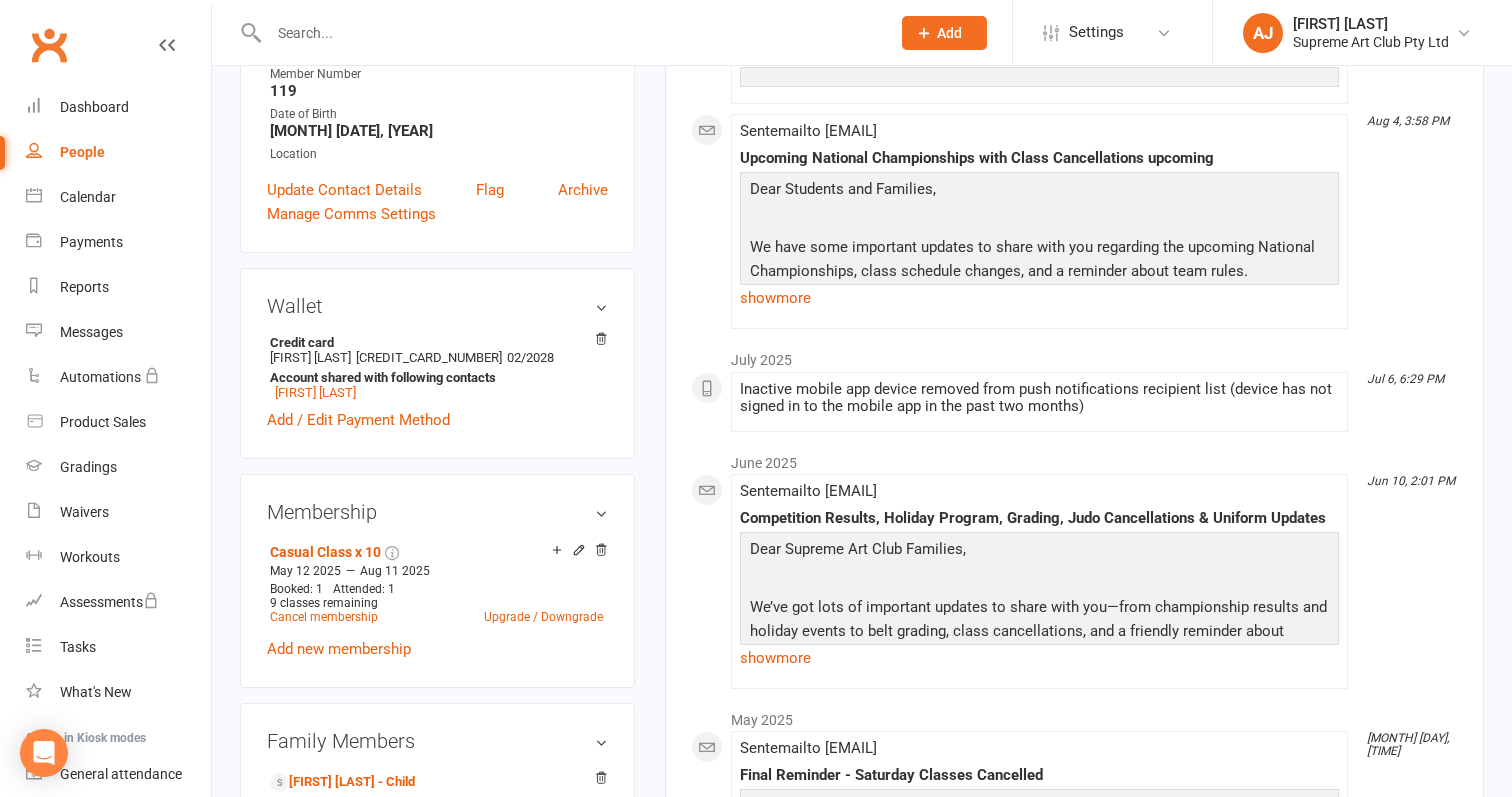 scroll, scrollTop: 470, scrollLeft: 0, axis: vertical 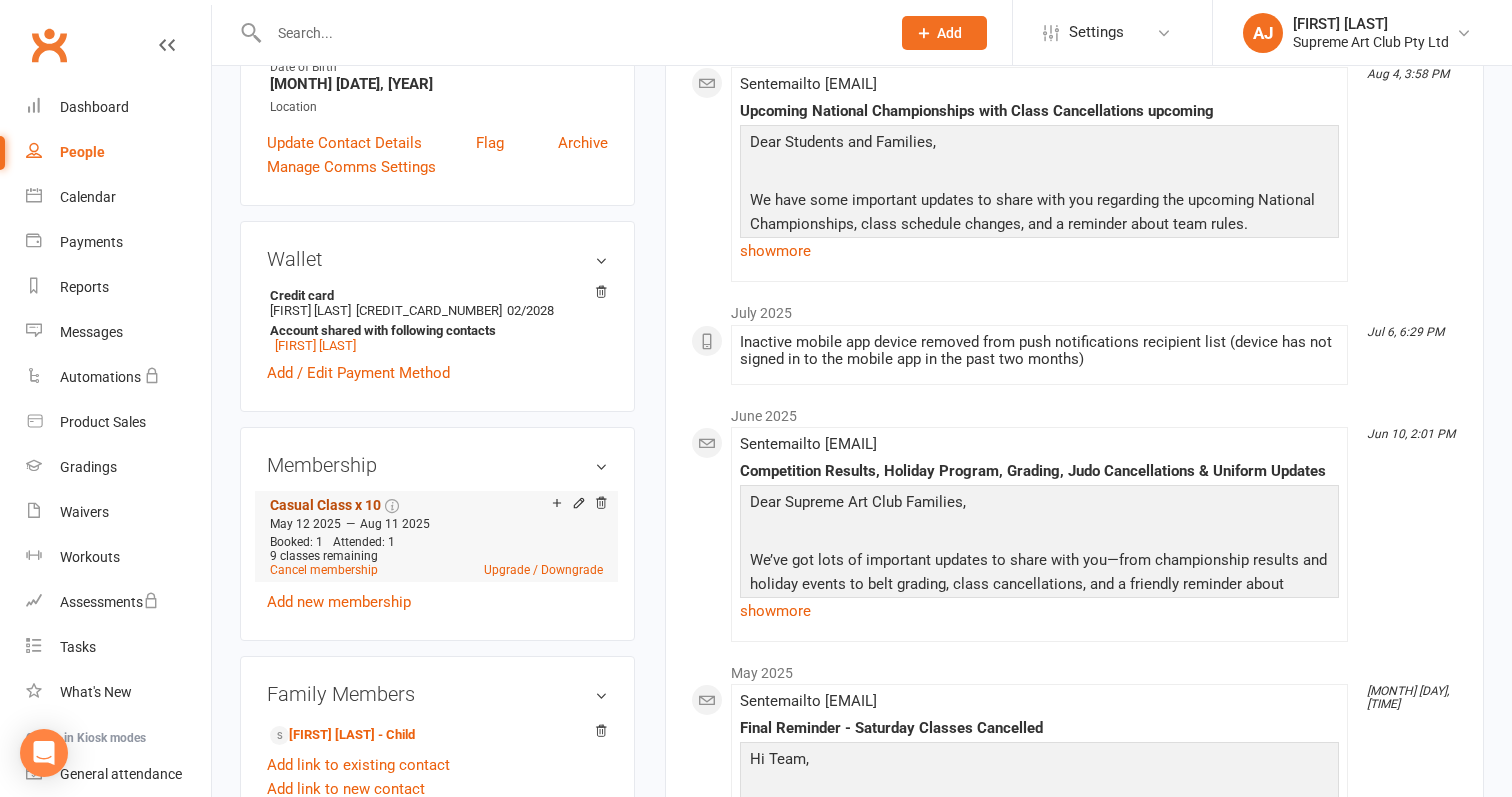 click on "Casual Class x 10" at bounding box center [325, 505] 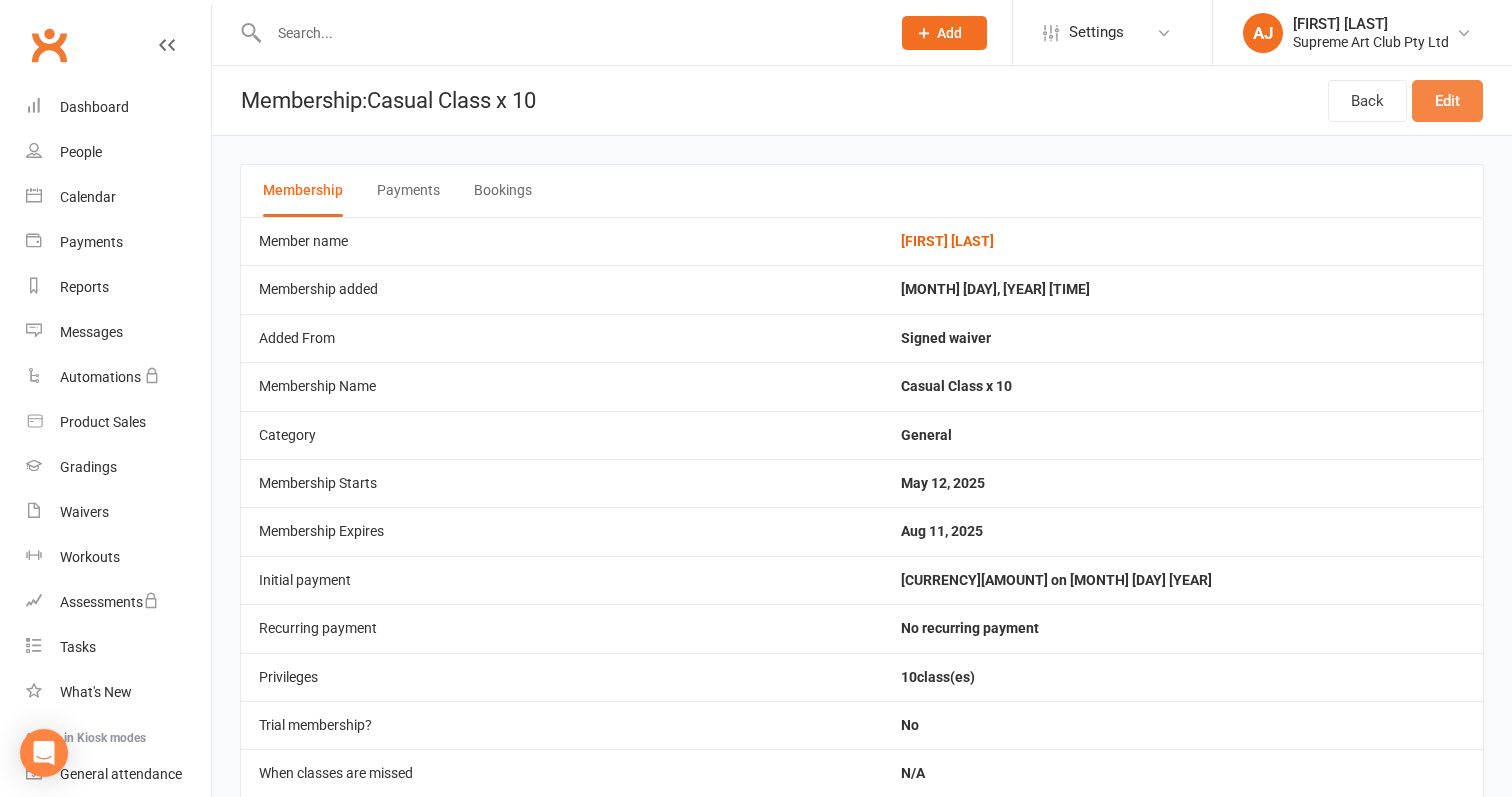 click on "Edit" at bounding box center [1447, 101] 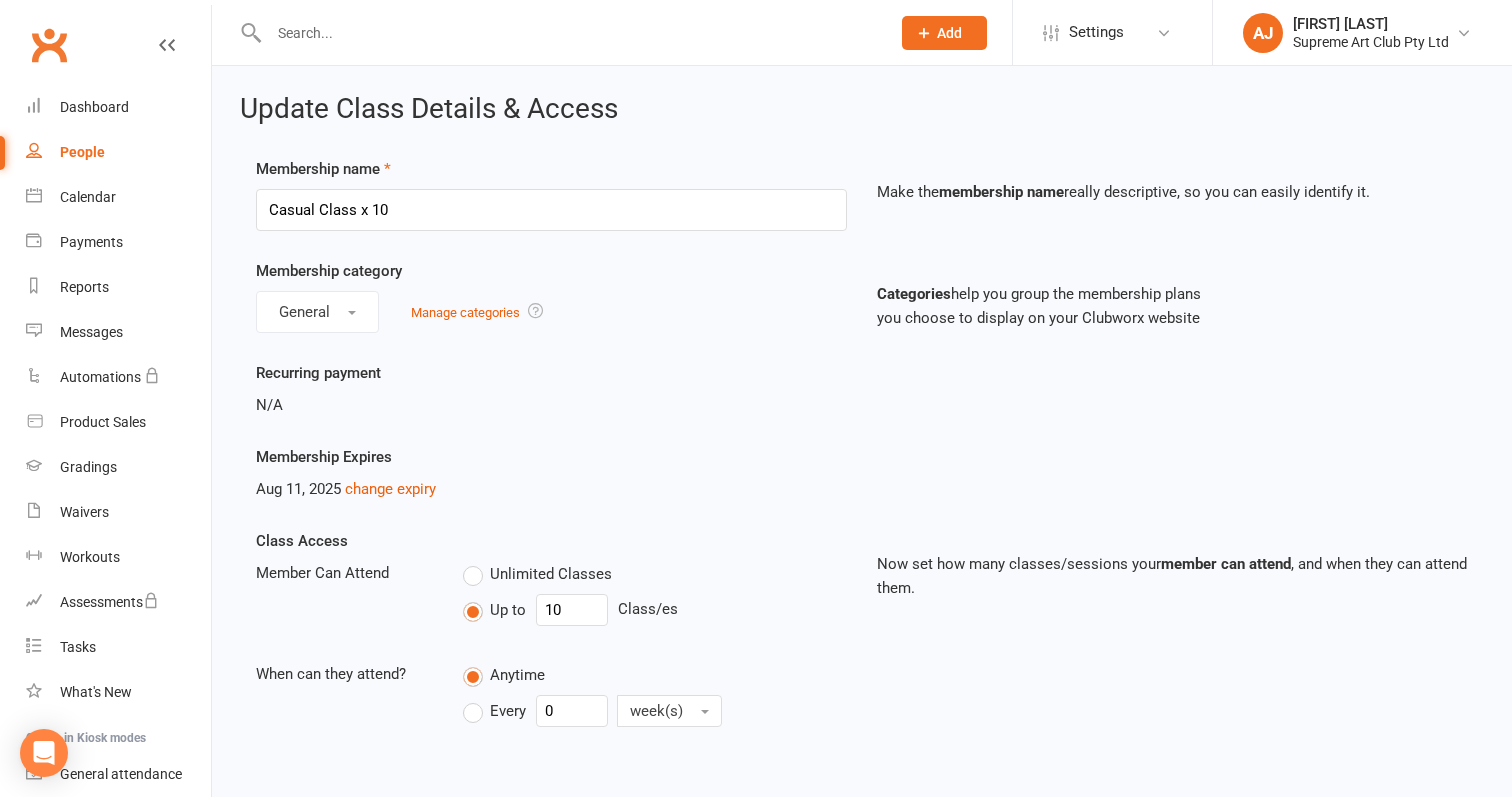 scroll, scrollTop: 0, scrollLeft: 0, axis: both 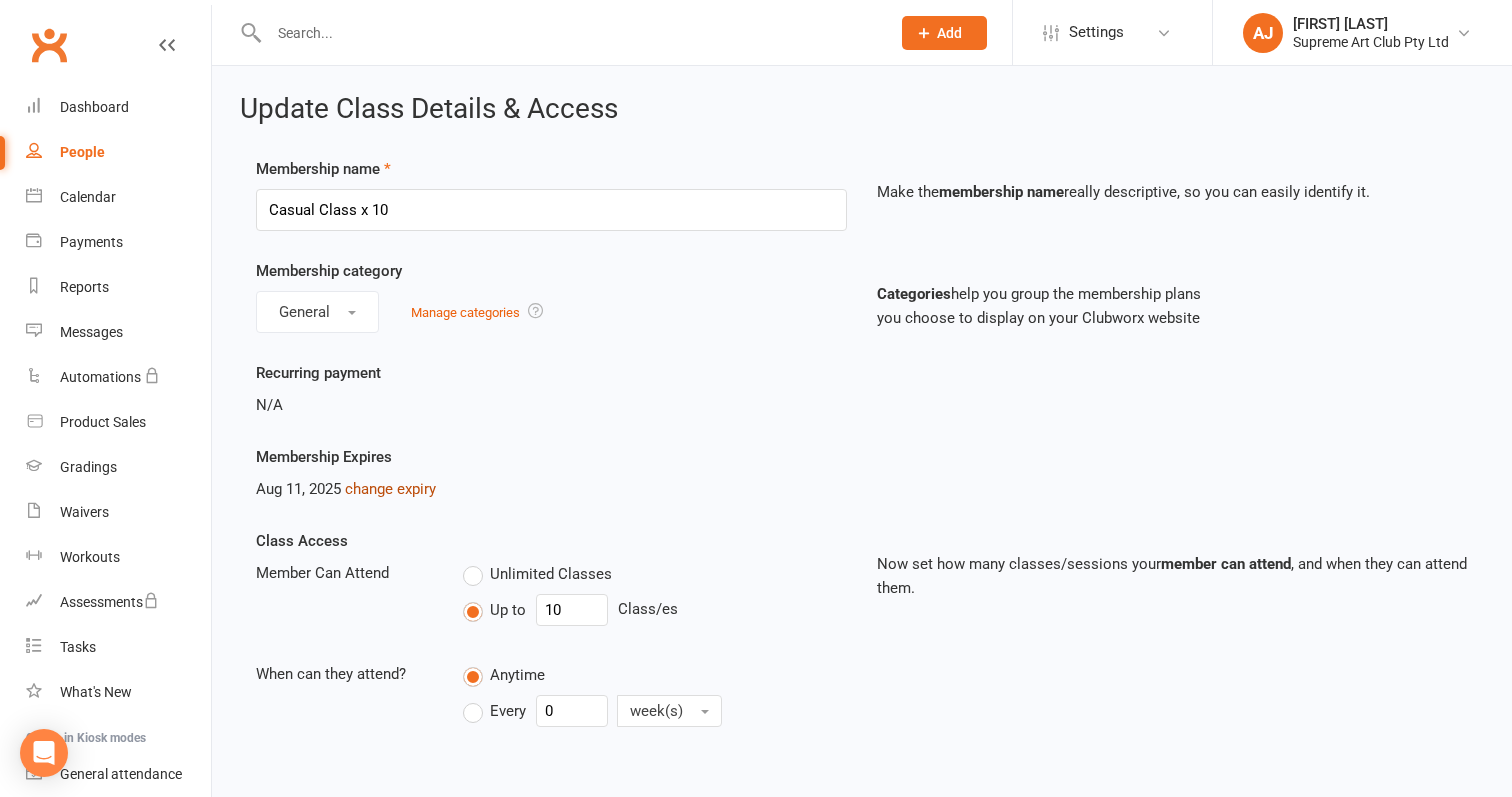 click on "change expiry" at bounding box center [390, 489] 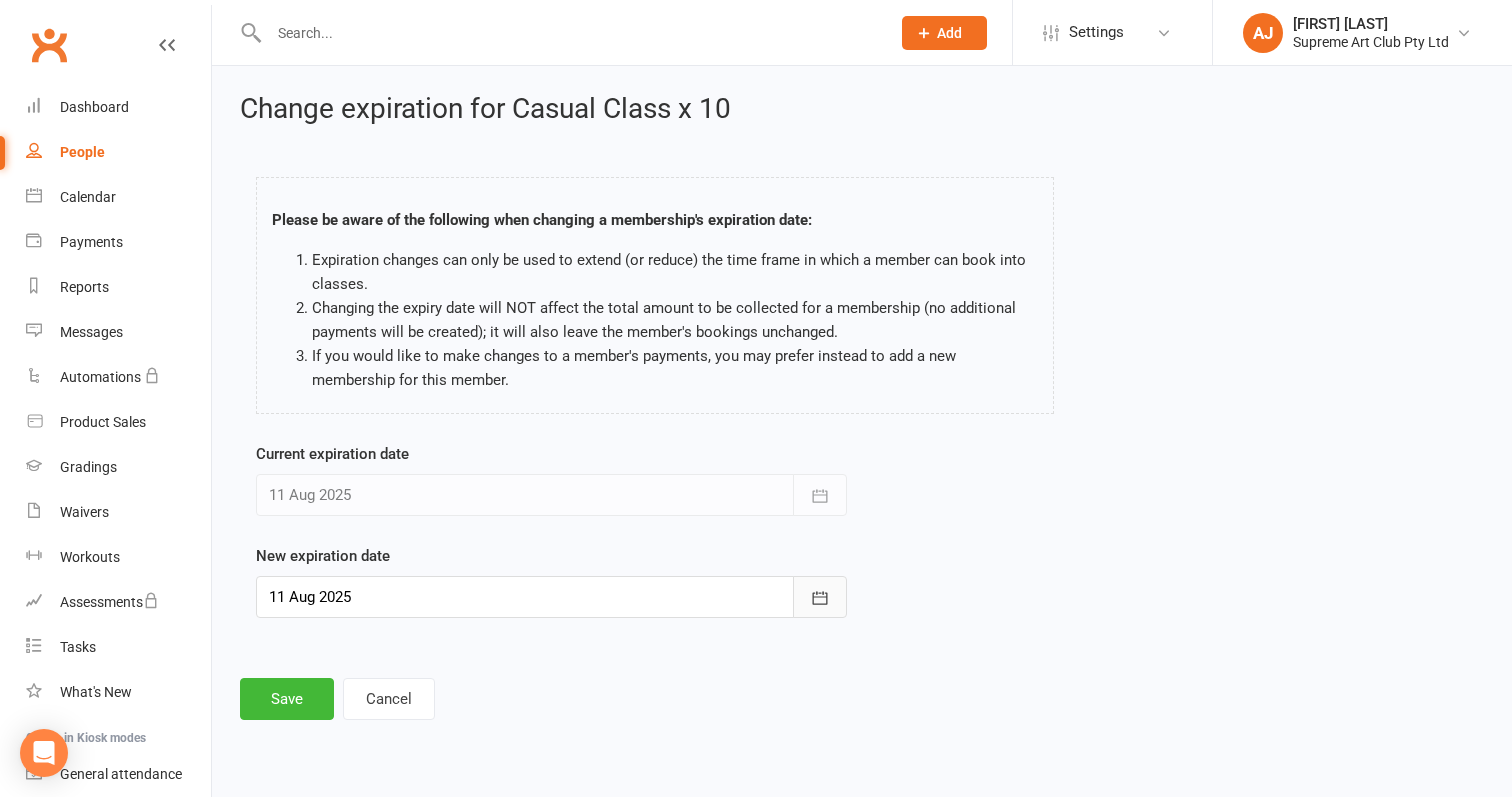 click 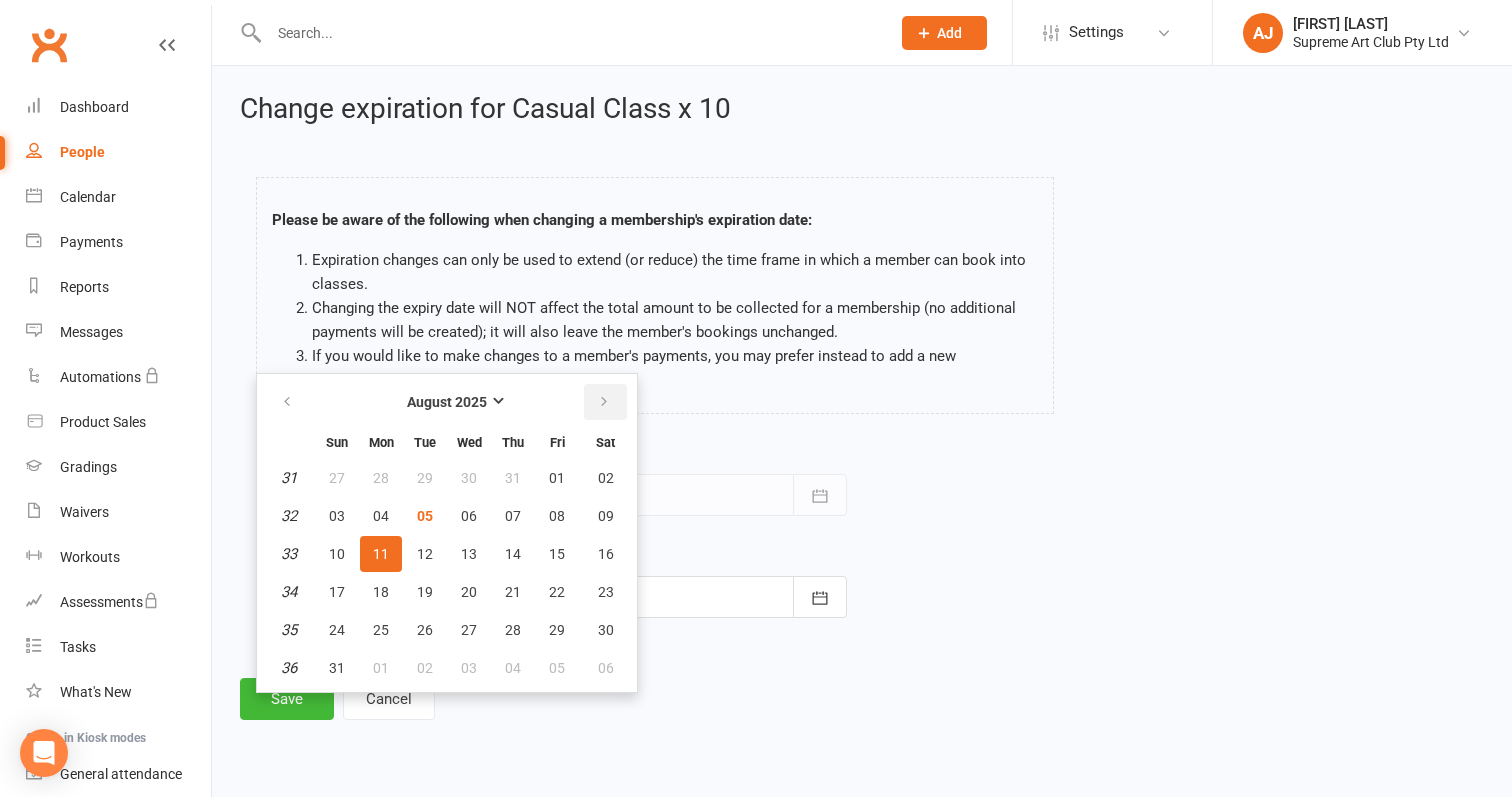 click at bounding box center (605, 402) 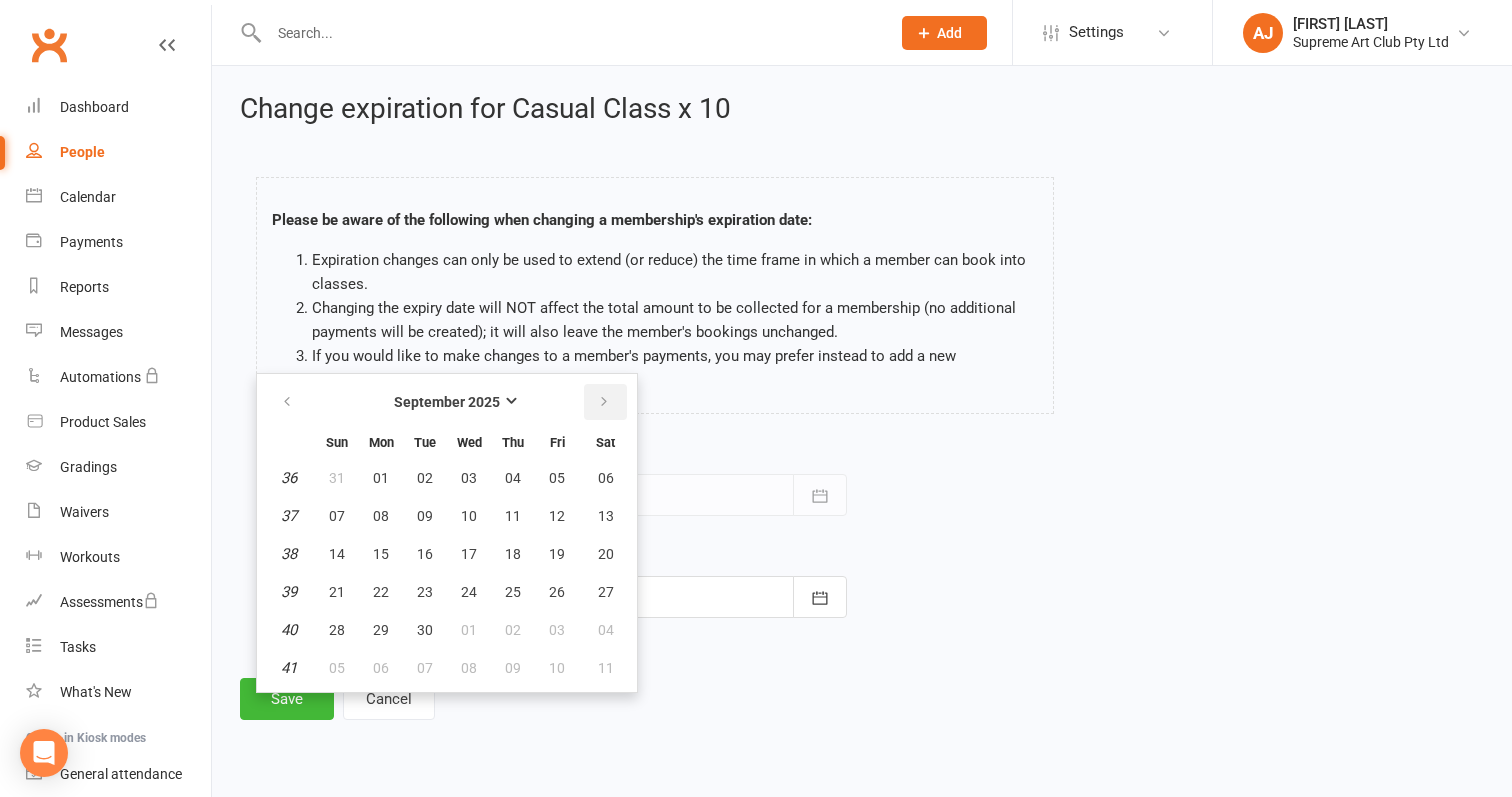 click at bounding box center [605, 402] 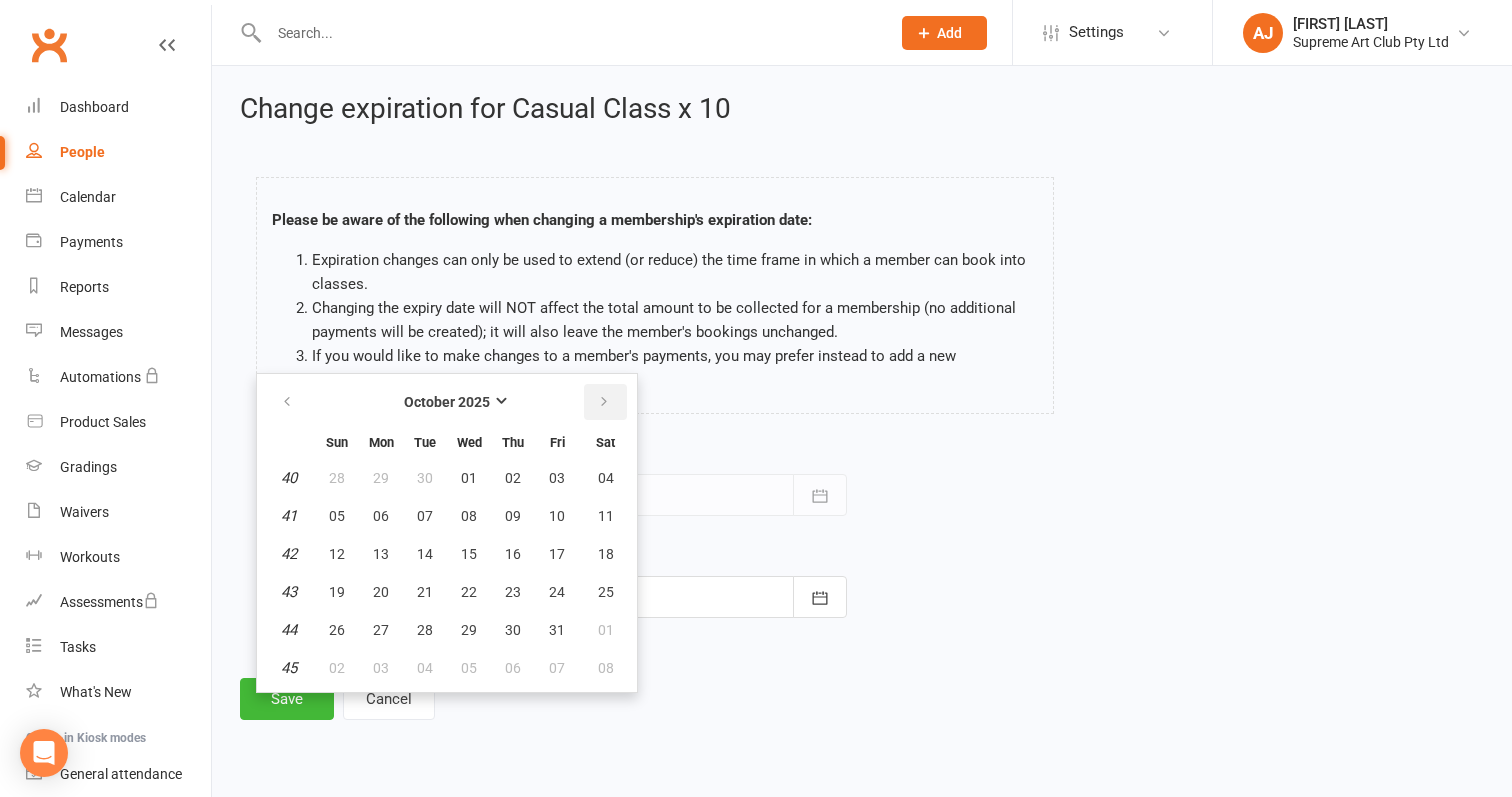 click at bounding box center [605, 402] 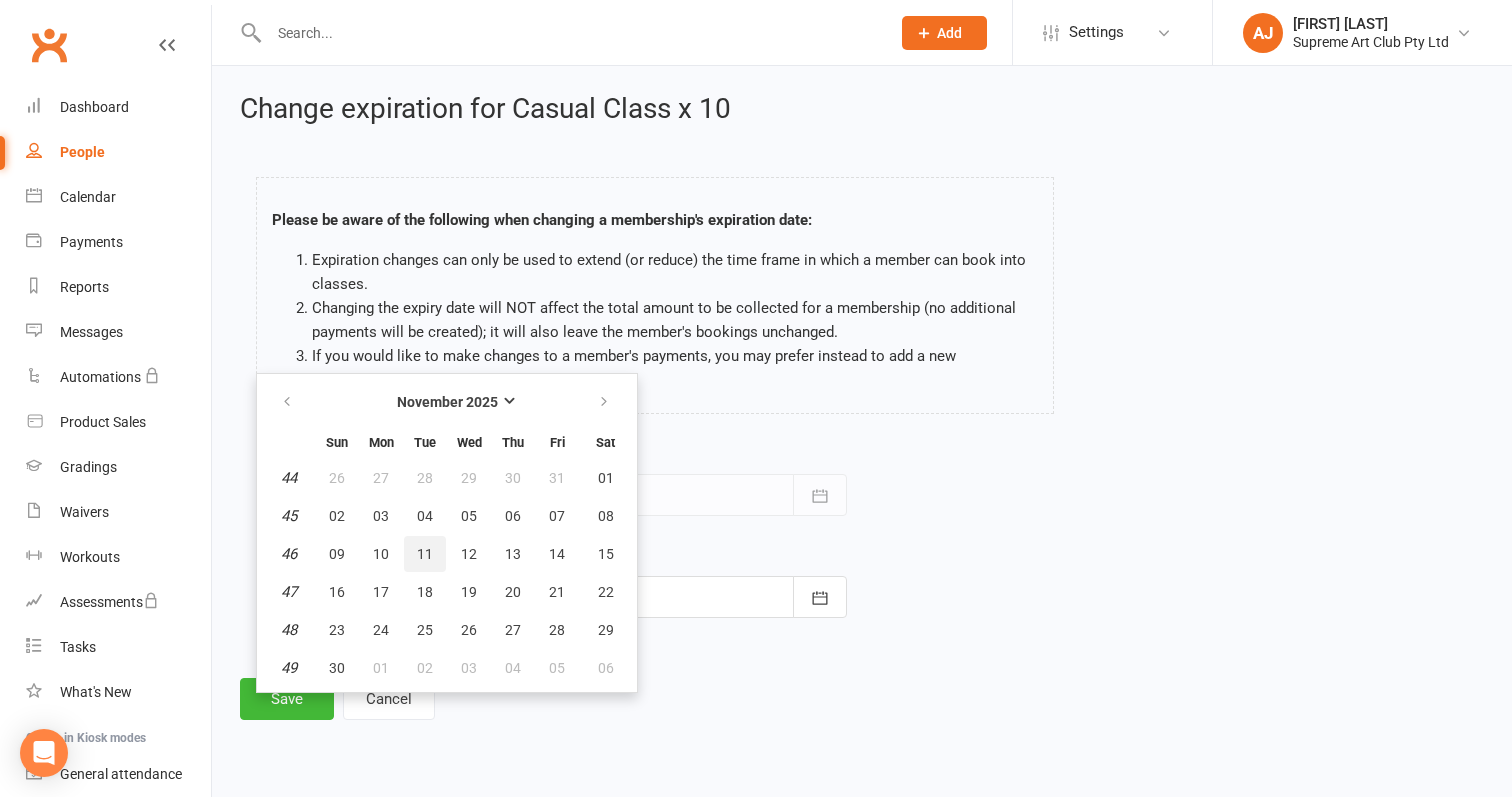 click on "11" at bounding box center [425, 554] 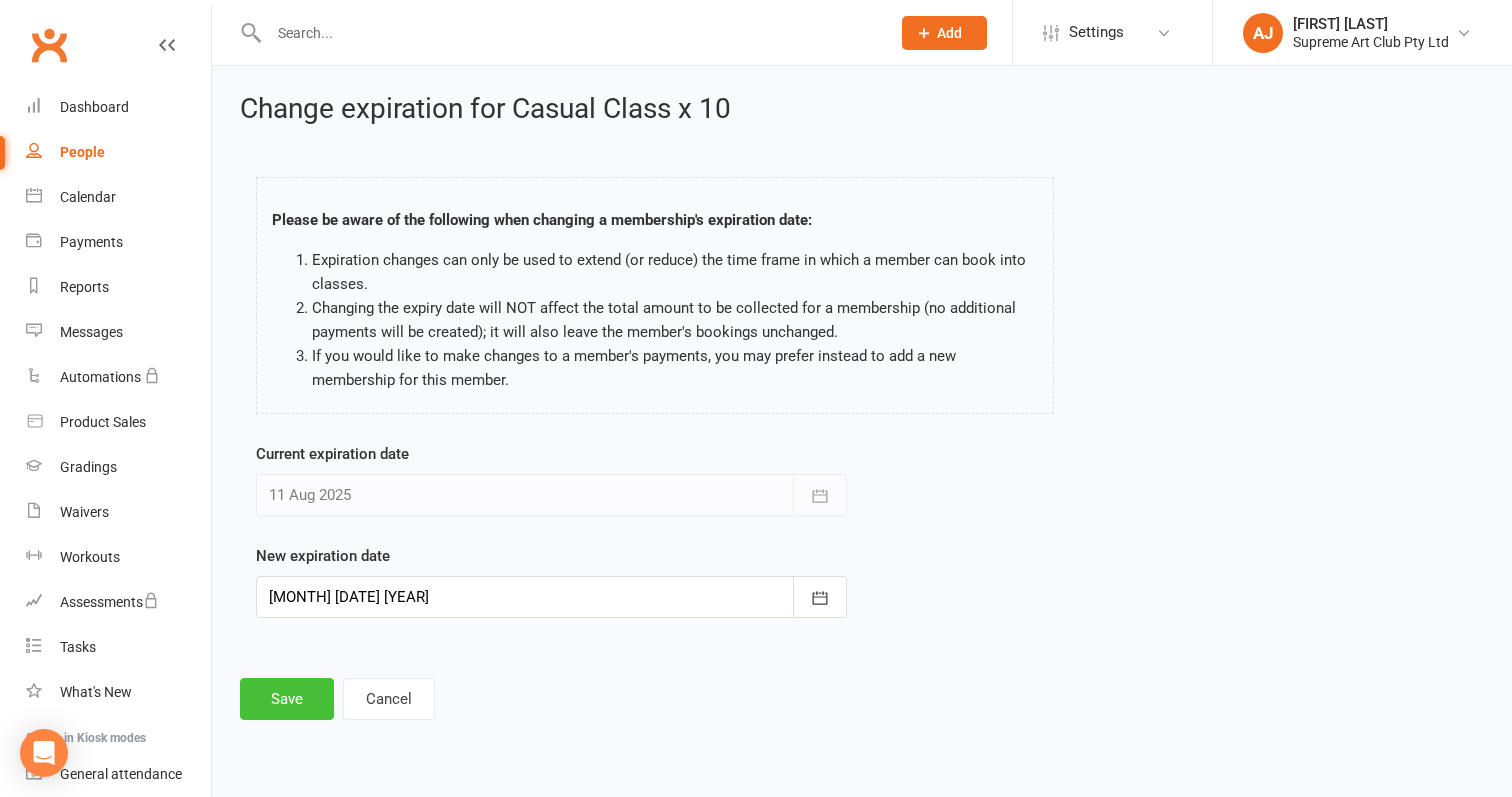 click on "Save" at bounding box center (287, 699) 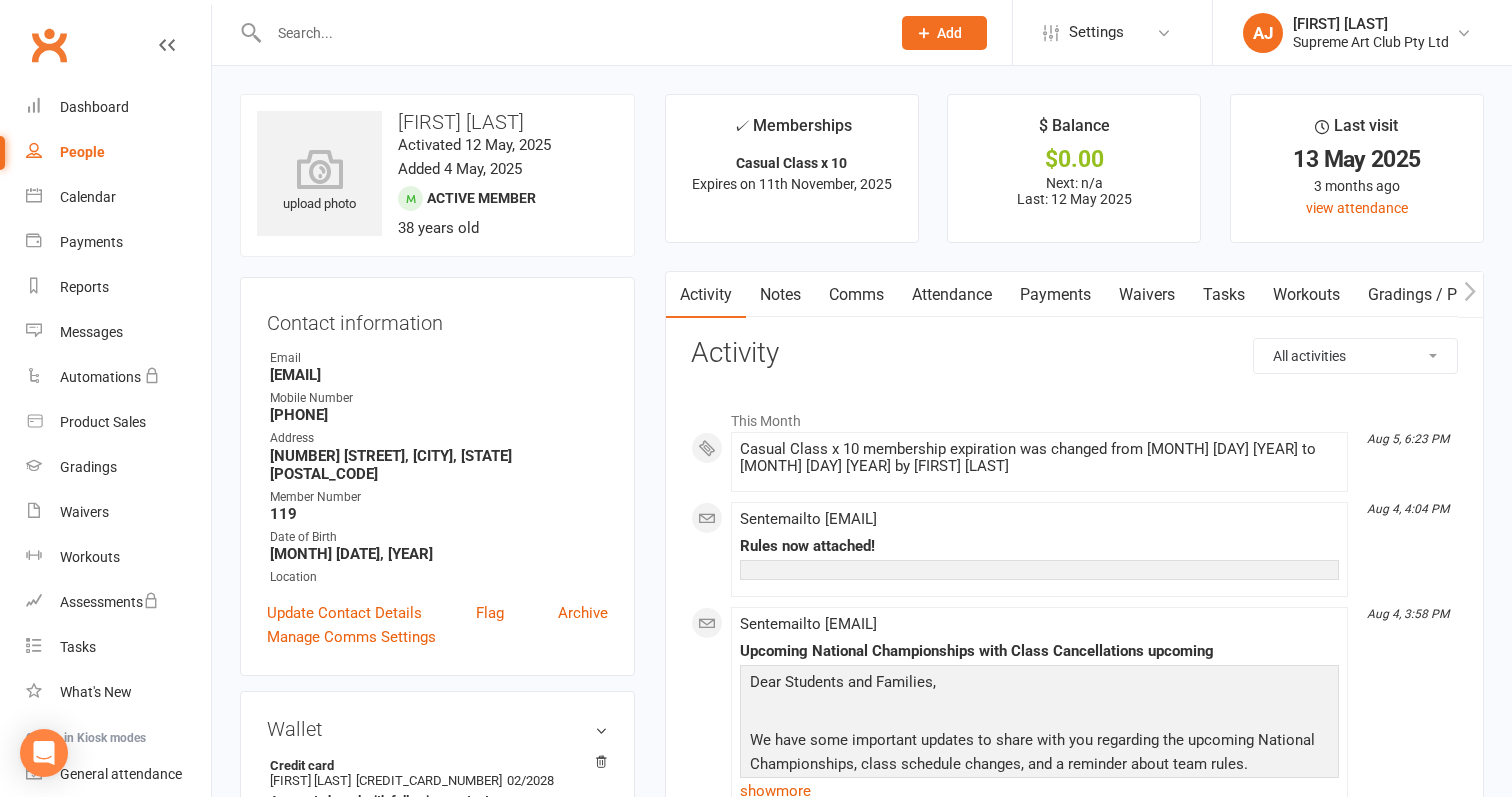 click on "People" at bounding box center [82, 152] 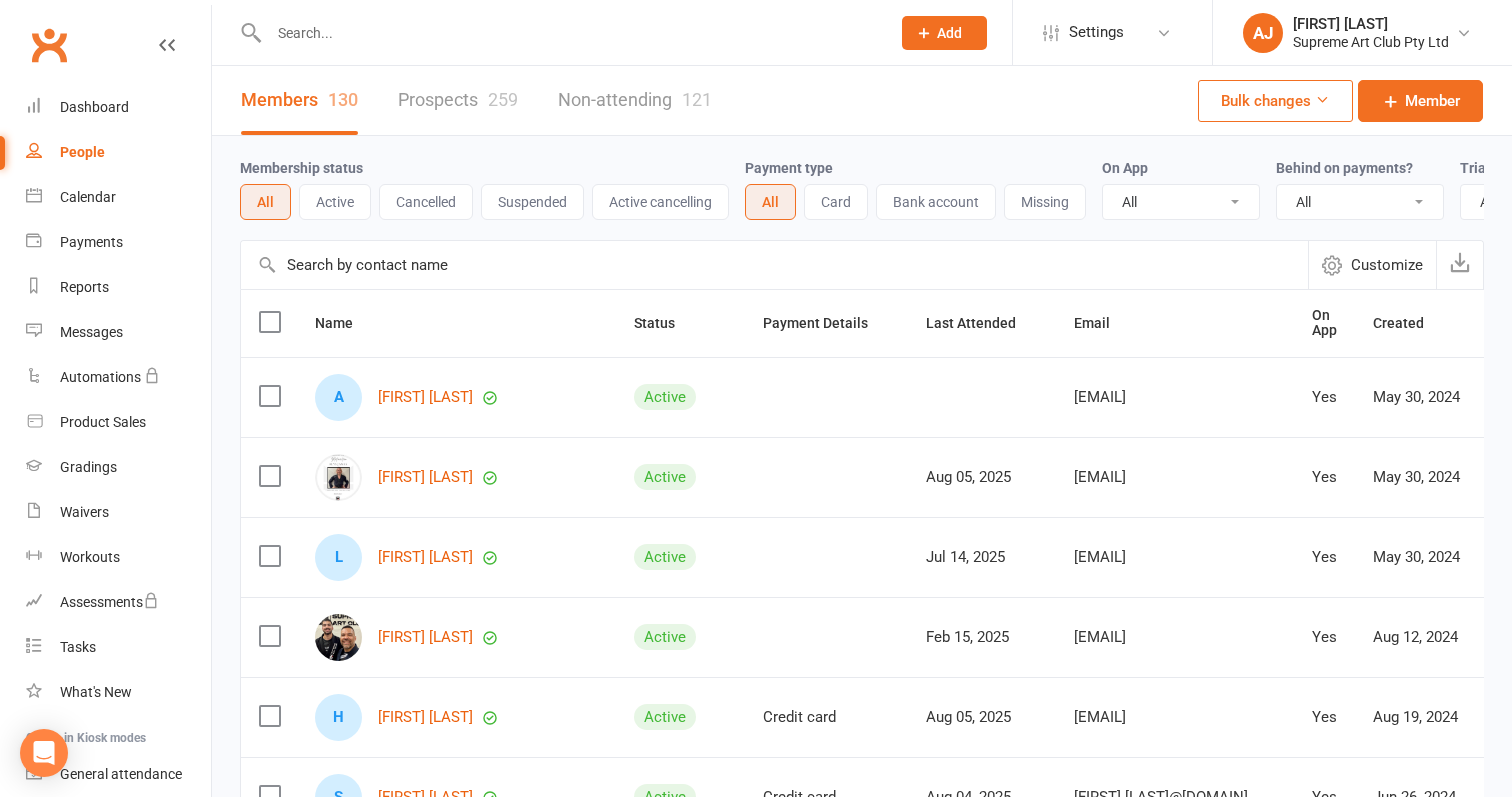 click on "259" at bounding box center (503, 99) 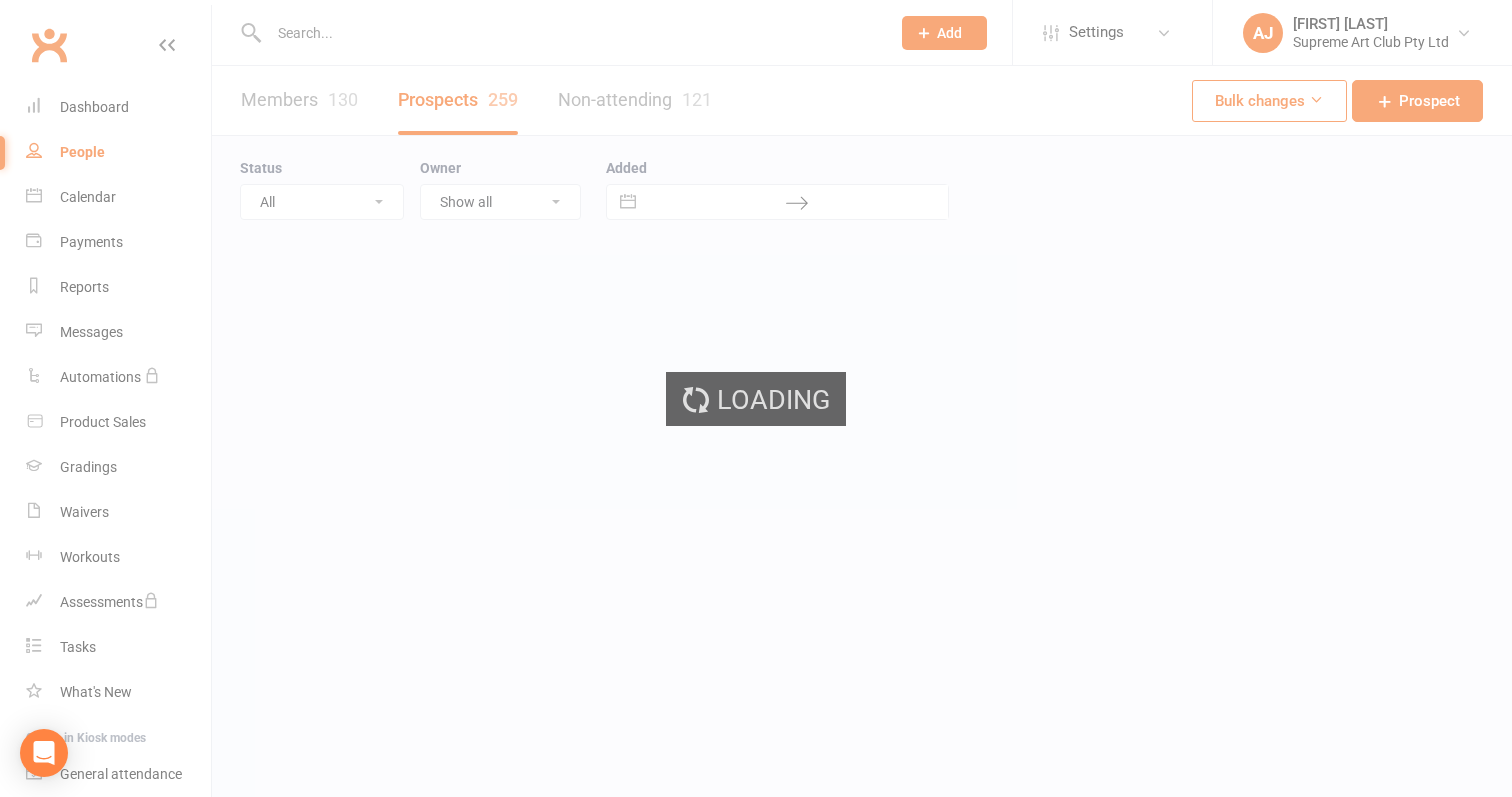 select on "100" 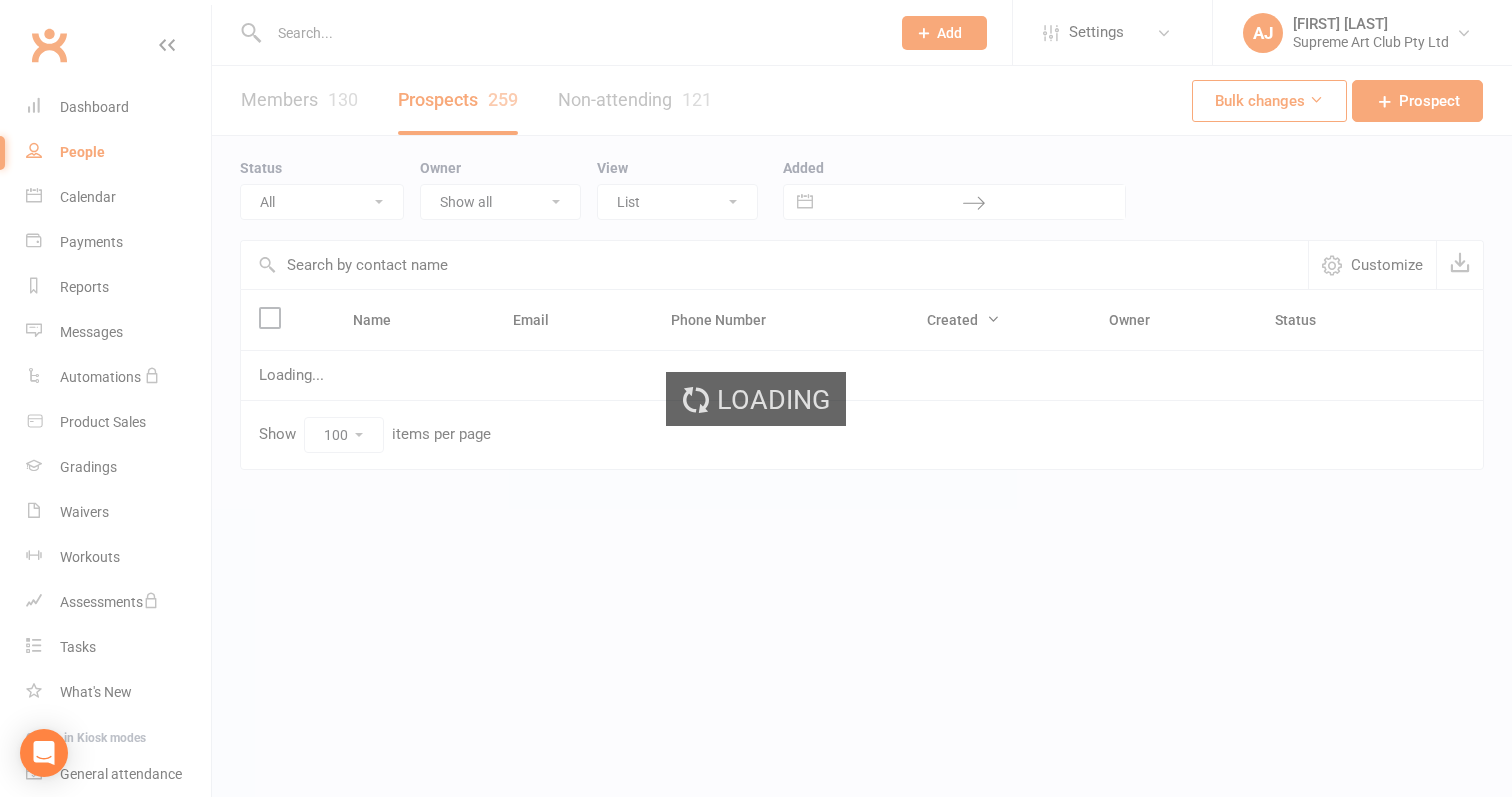 click at bounding box center (774, 265) 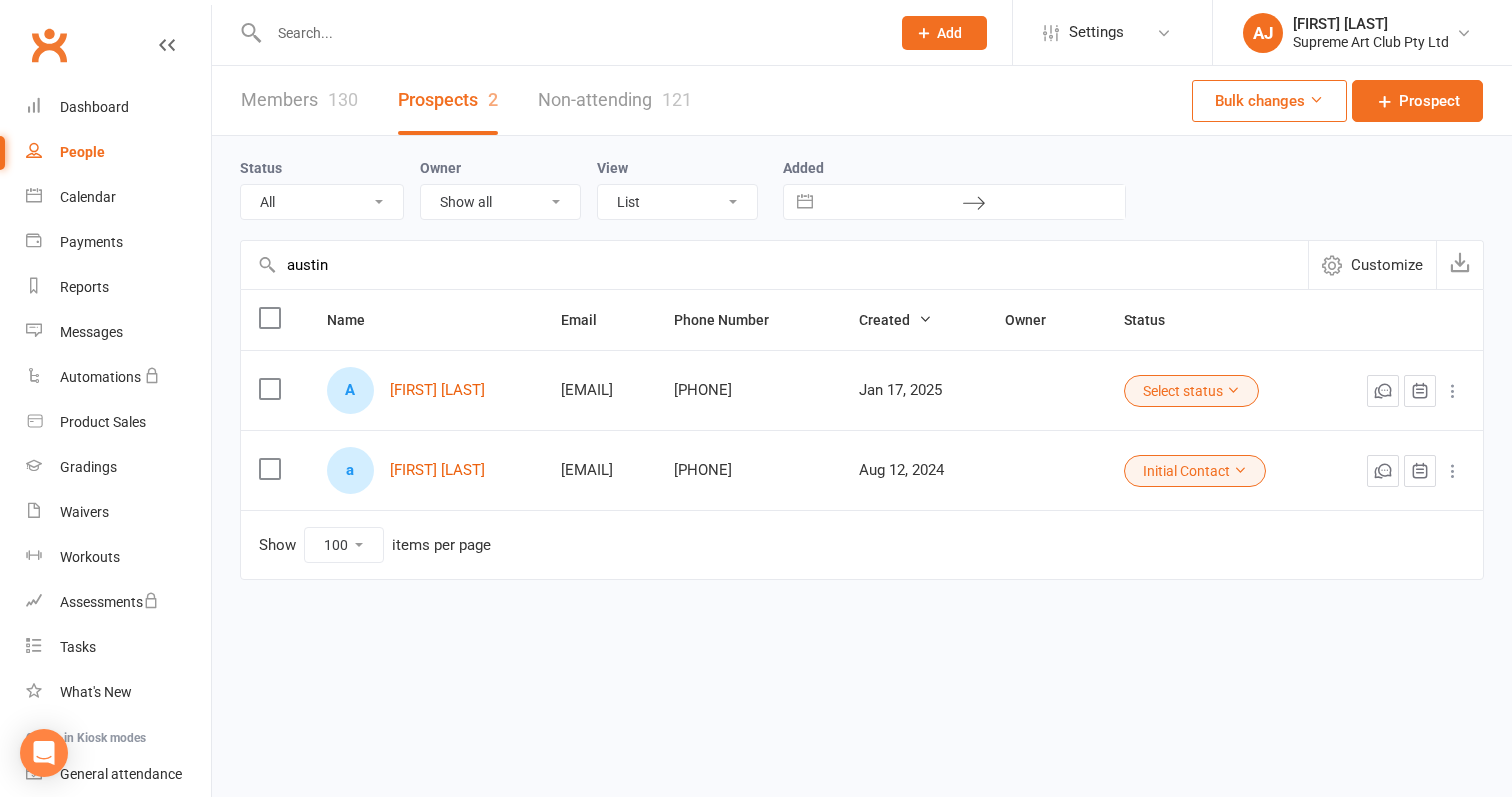 type on "[CITY]" 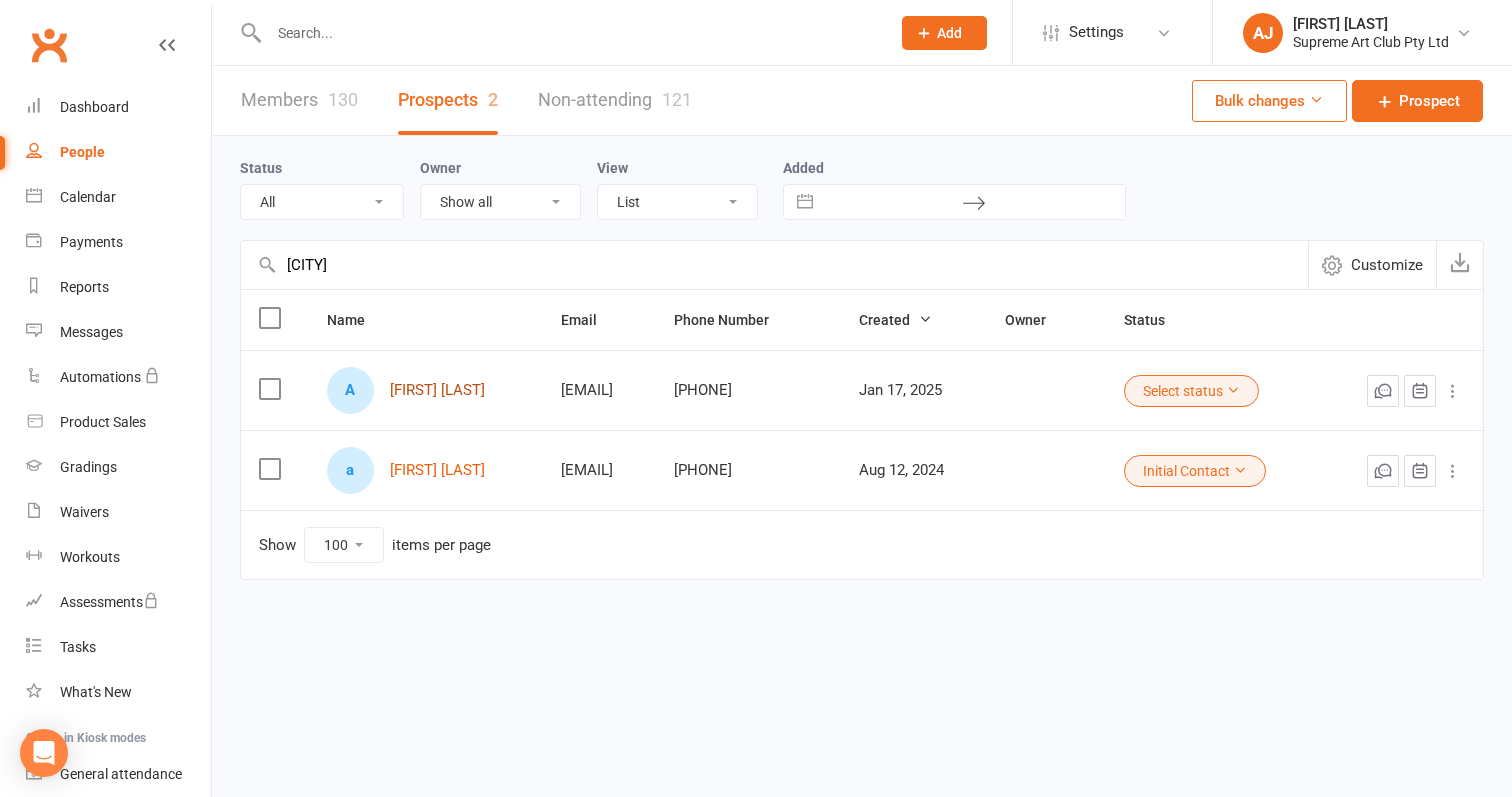 drag, startPoint x: 431, startPoint y: 265, endPoint x: 406, endPoint y: 389, distance: 126.495056 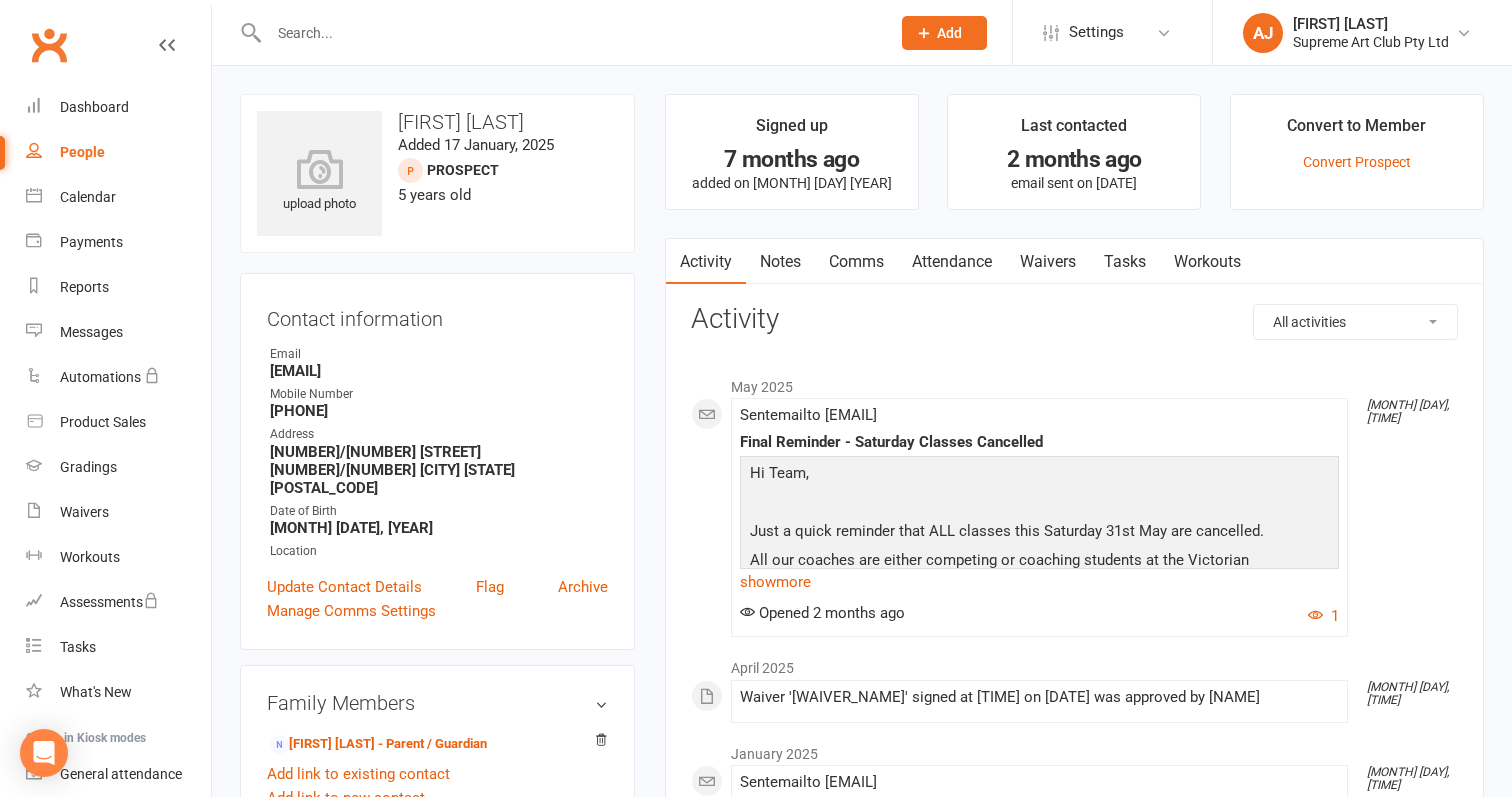 scroll, scrollTop: 0, scrollLeft: 0, axis: both 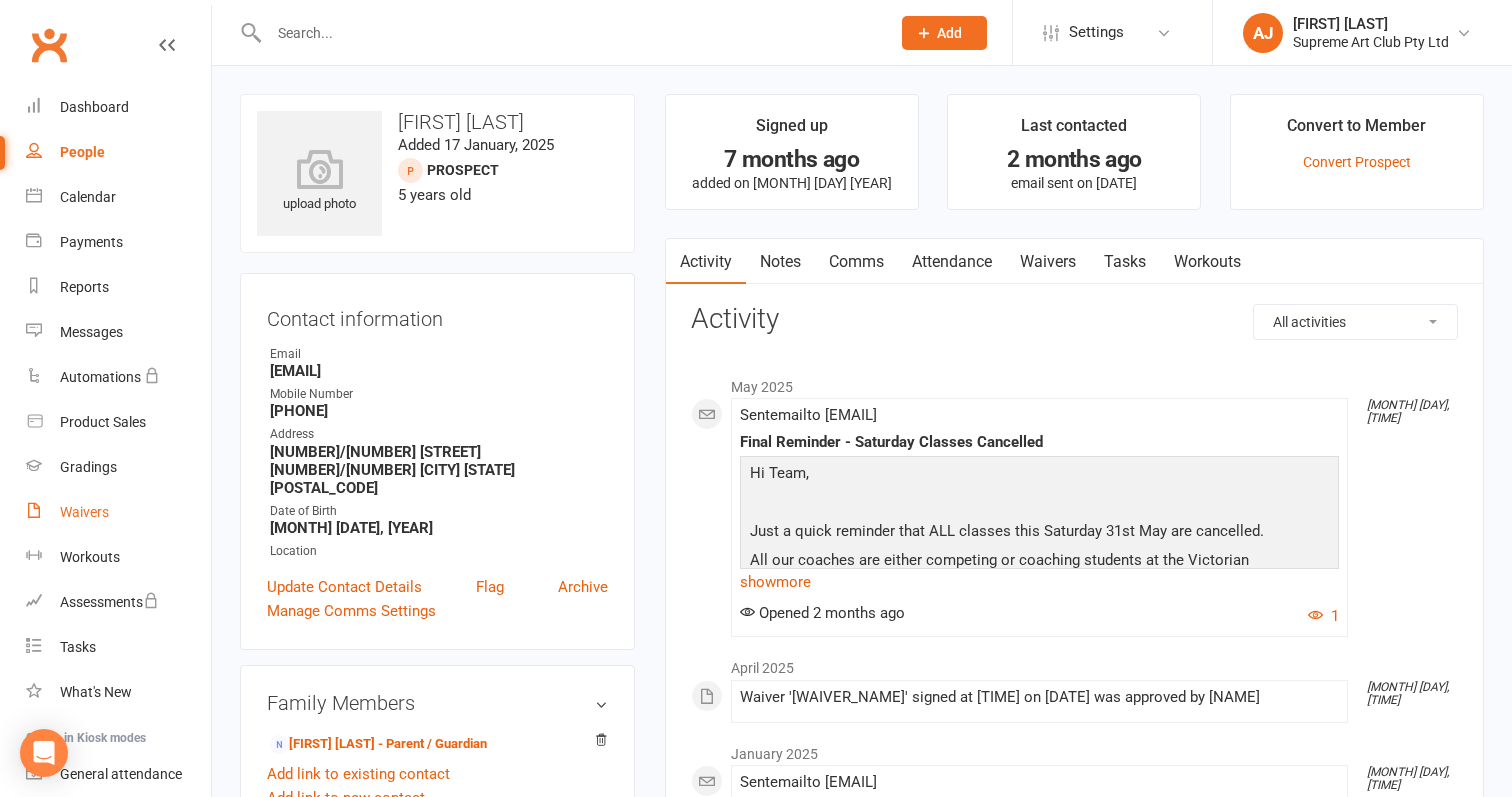 click on "Waivers" at bounding box center (84, 512) 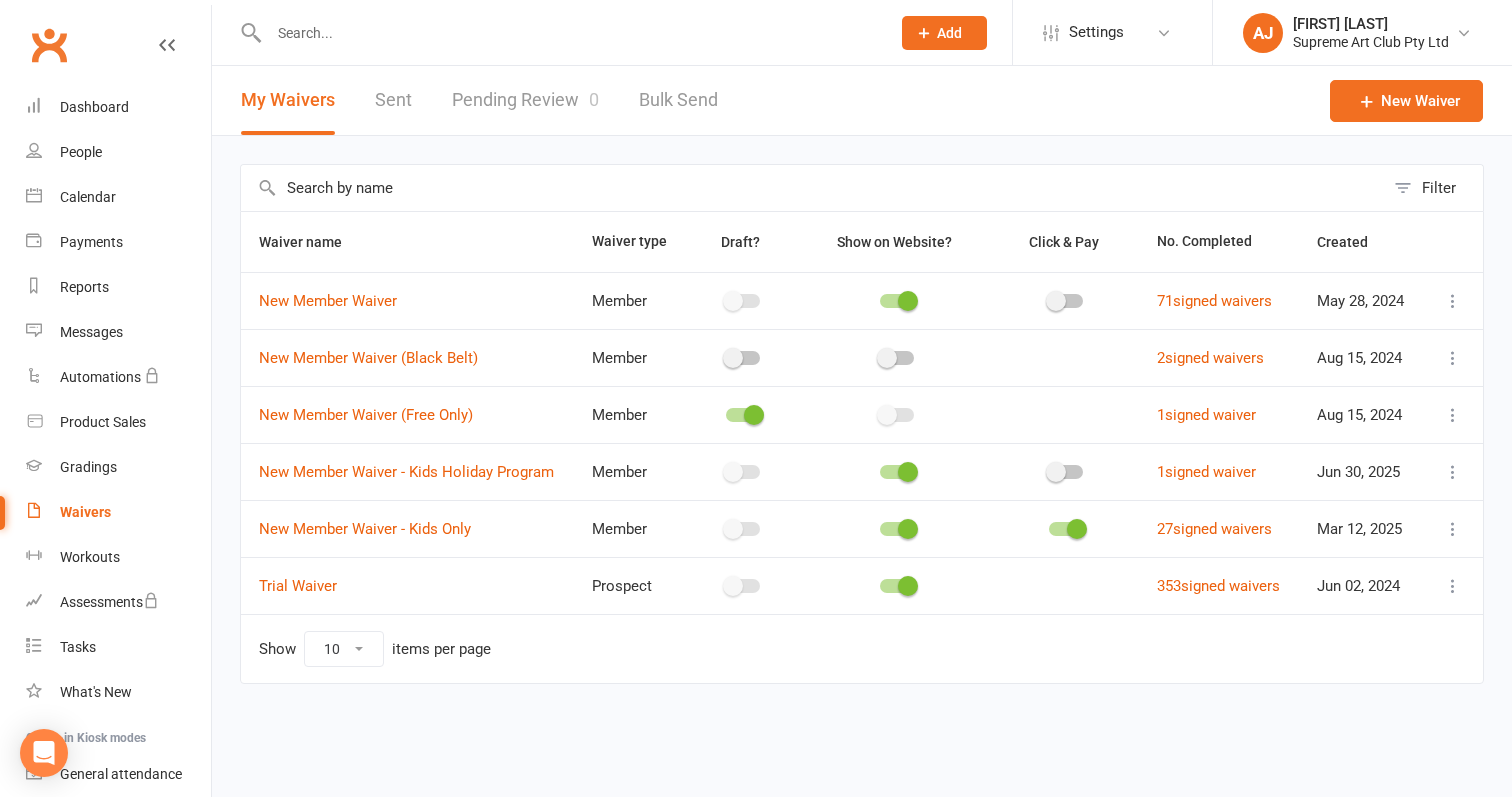click at bounding box center (1453, 586) 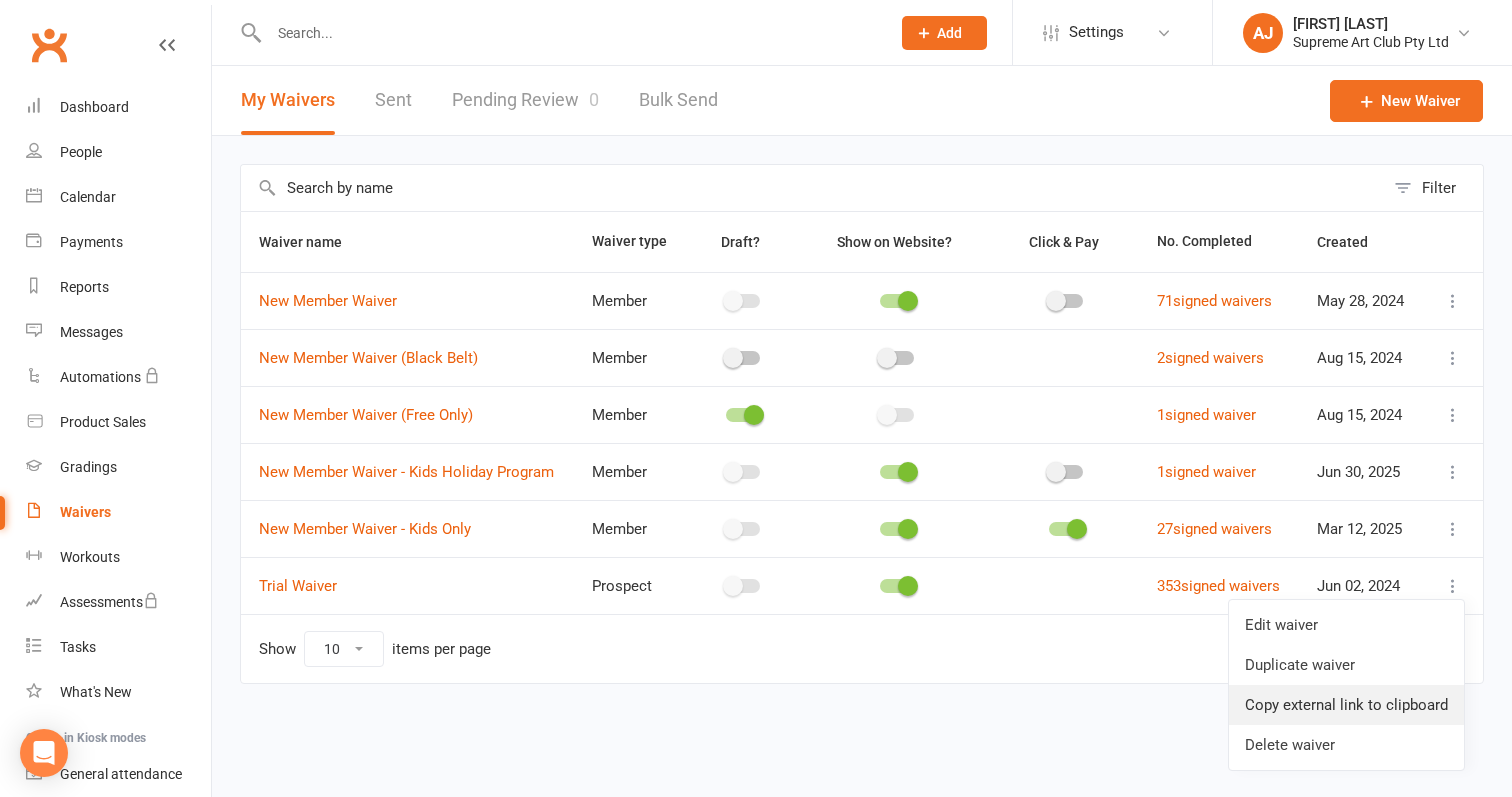 click on "Copy external link to clipboard" at bounding box center [1346, 705] 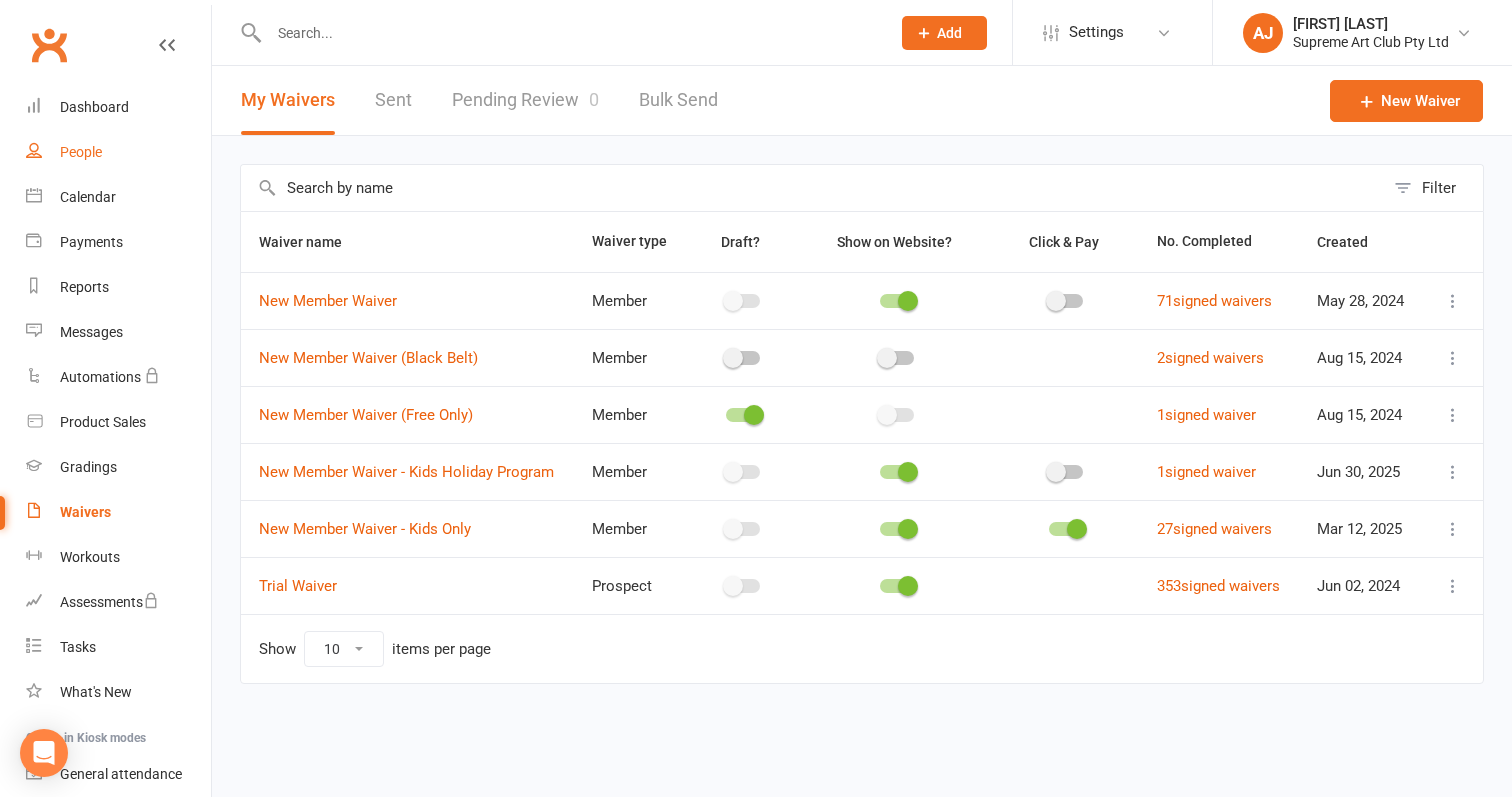 click on "People" at bounding box center [81, 152] 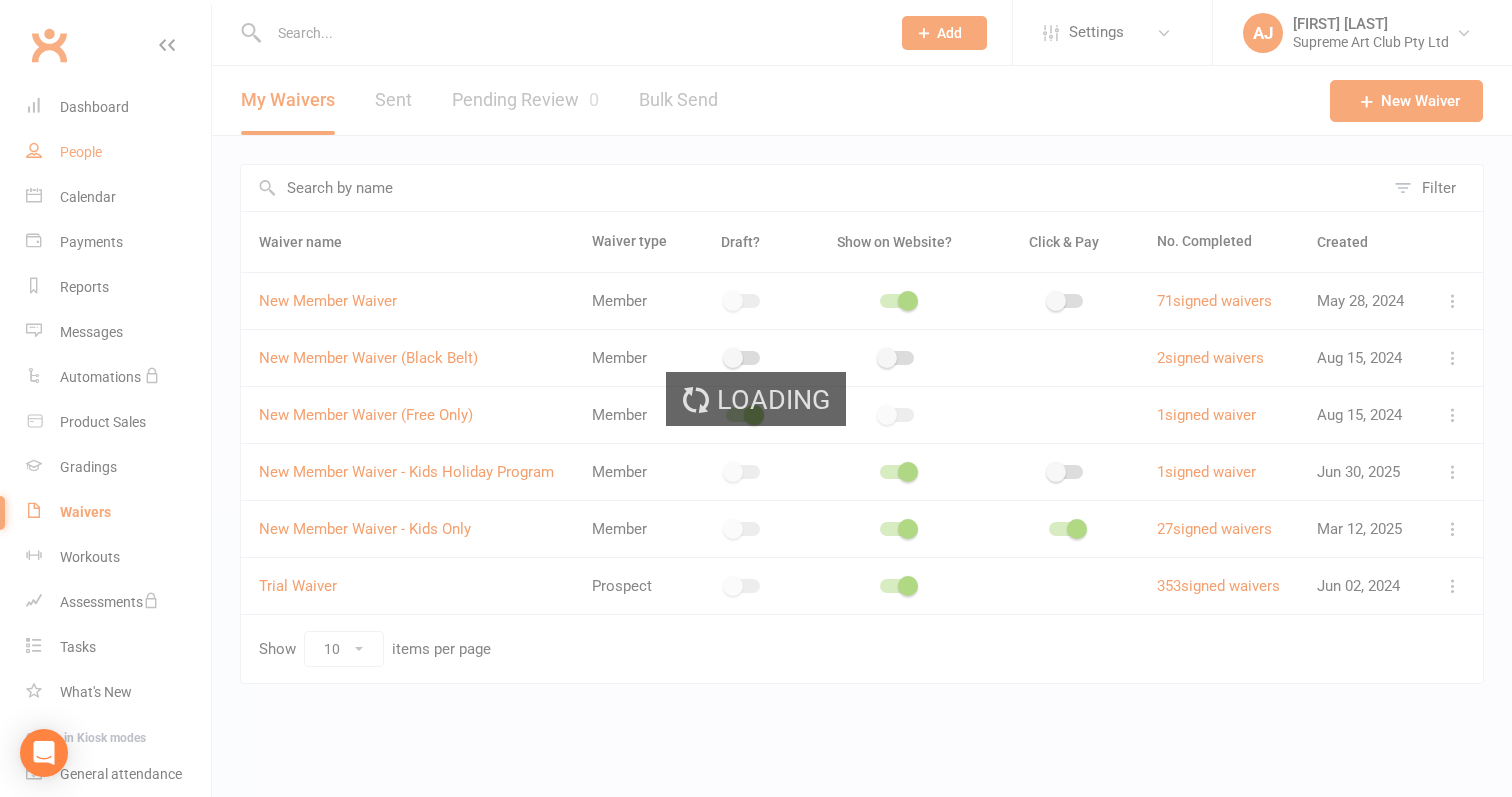 select on "100" 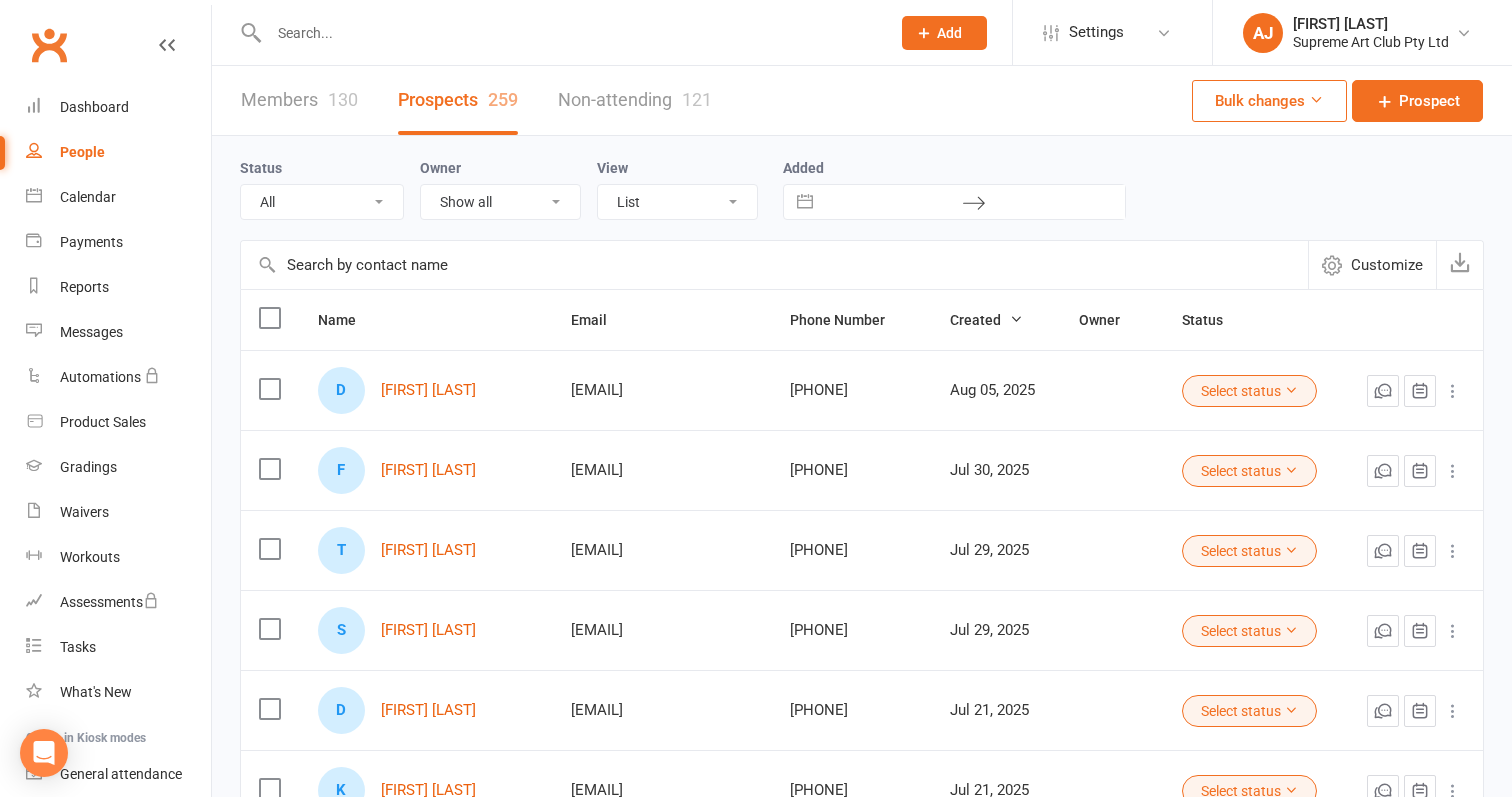 click on "130" at bounding box center (343, 99) 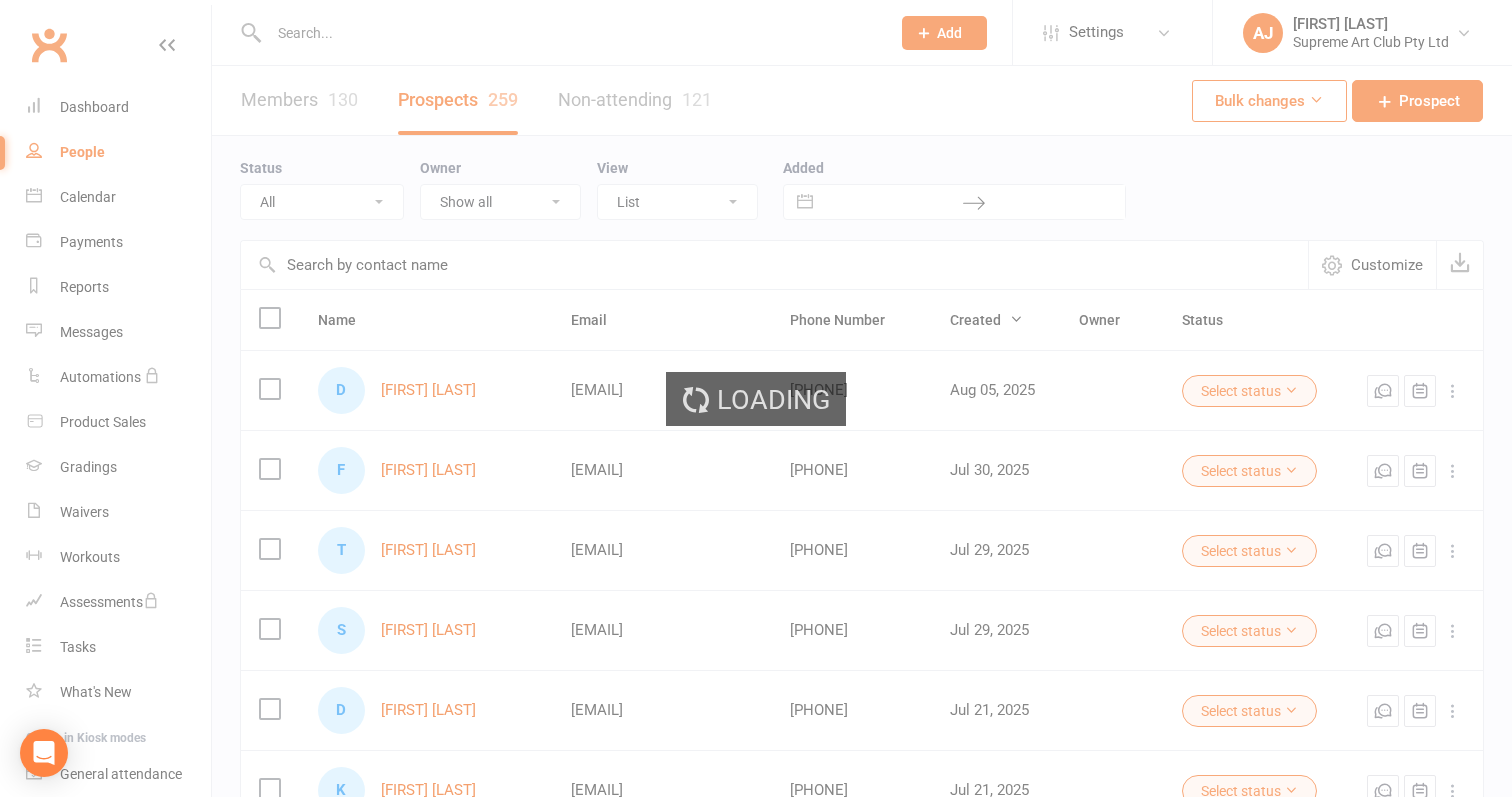 select on "100" 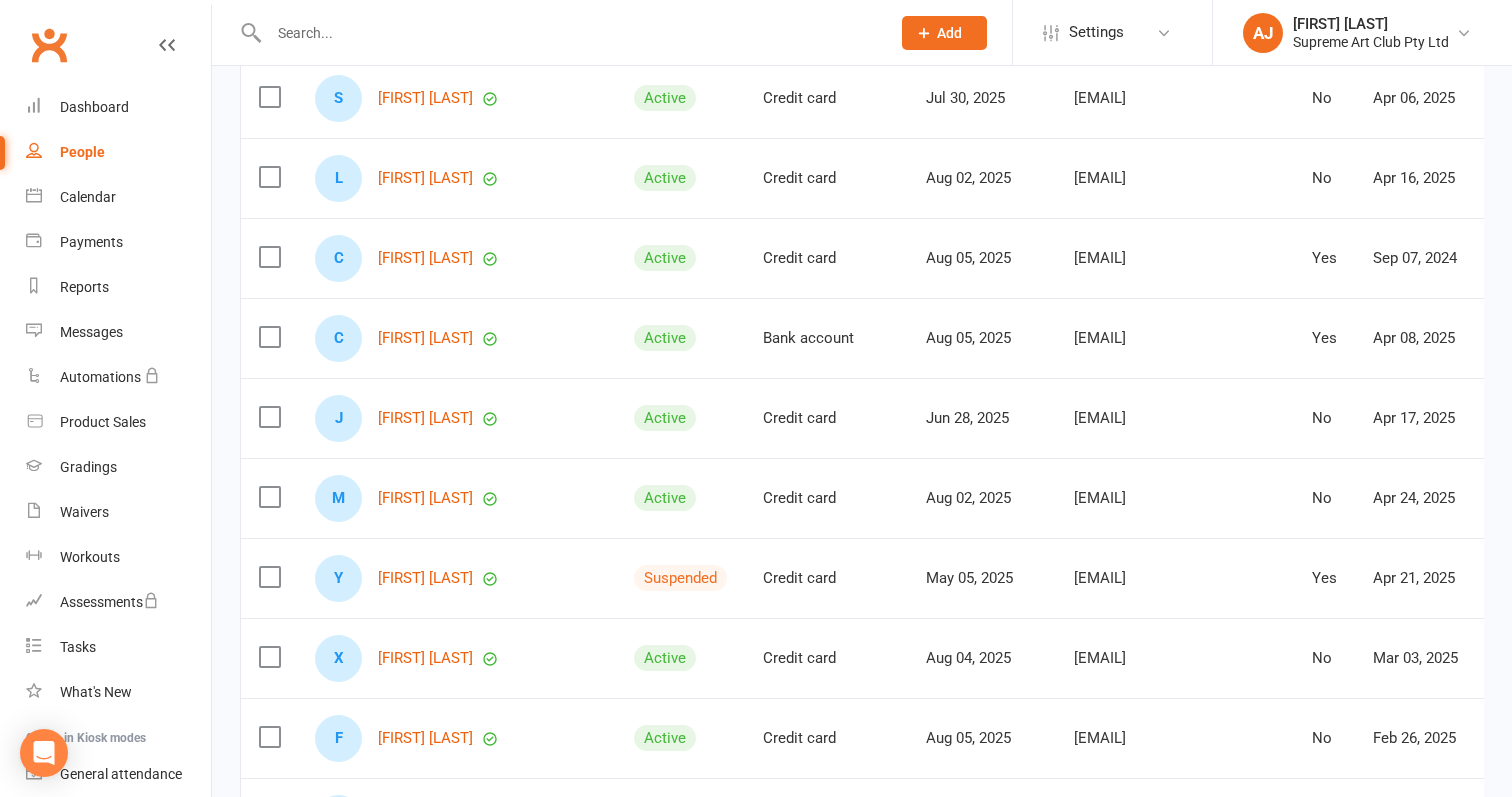 scroll, scrollTop: 6378, scrollLeft: 0, axis: vertical 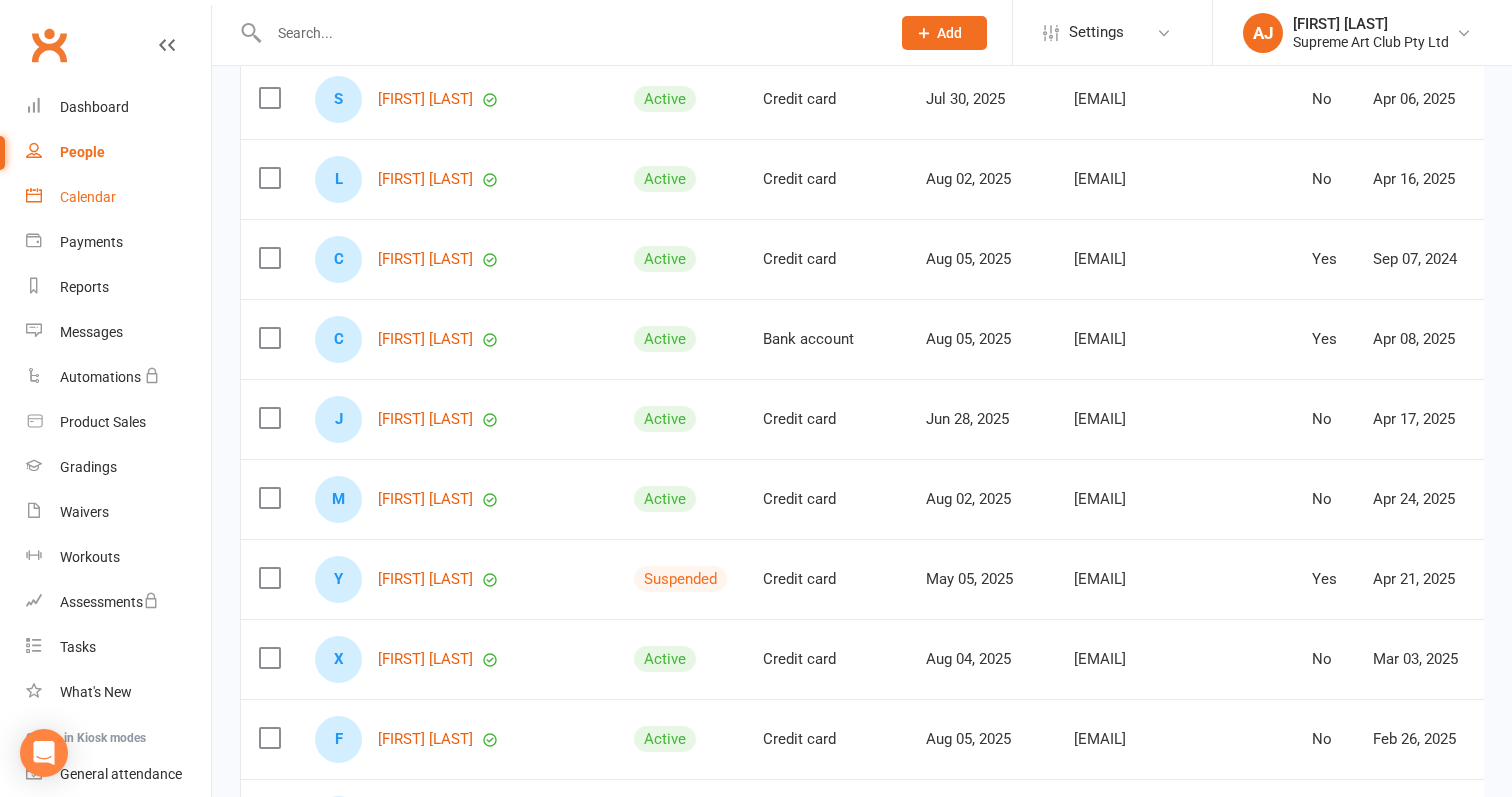 click on "Calendar" at bounding box center (118, 197) 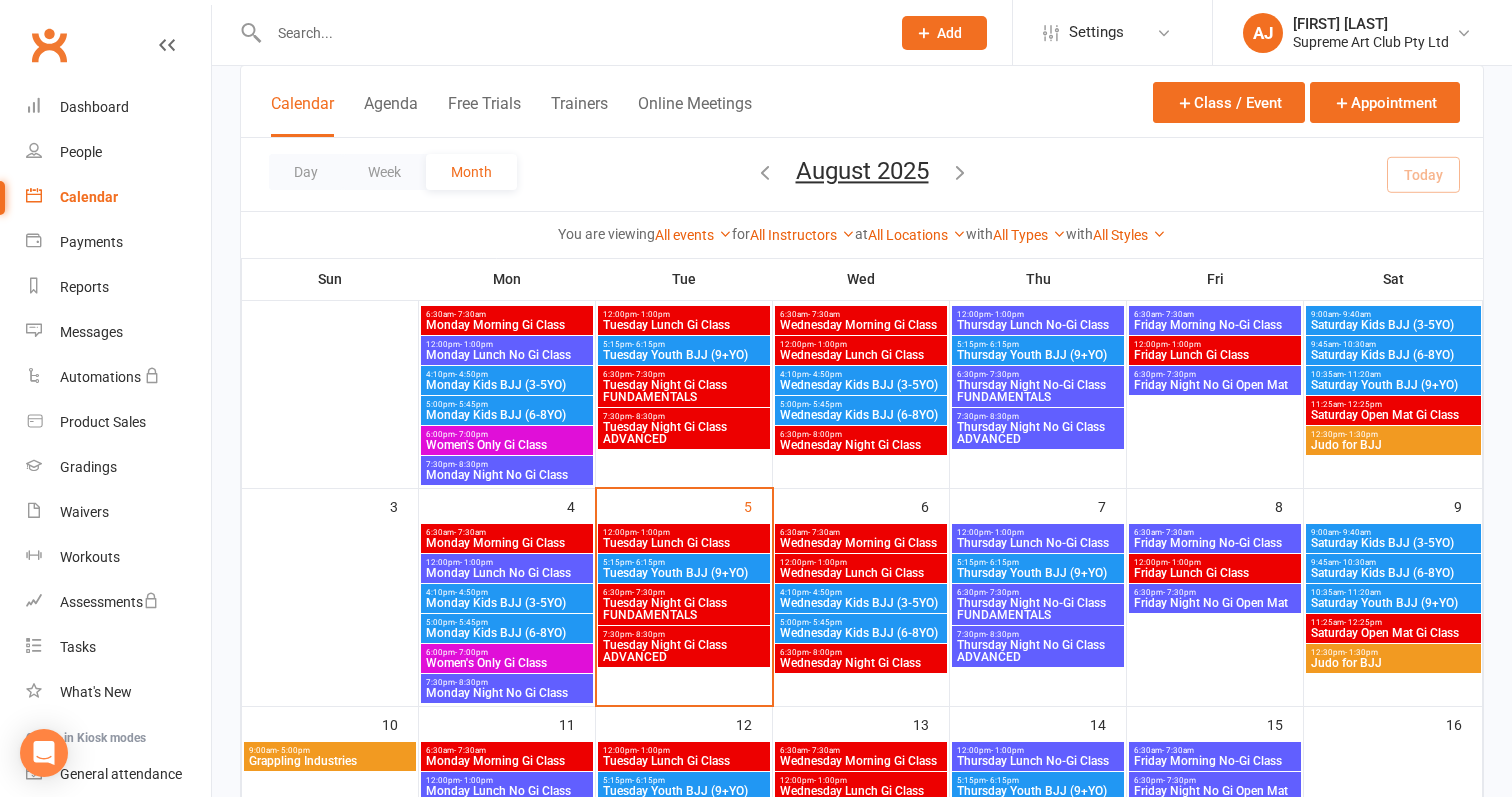 scroll, scrollTop: 199, scrollLeft: 0, axis: vertical 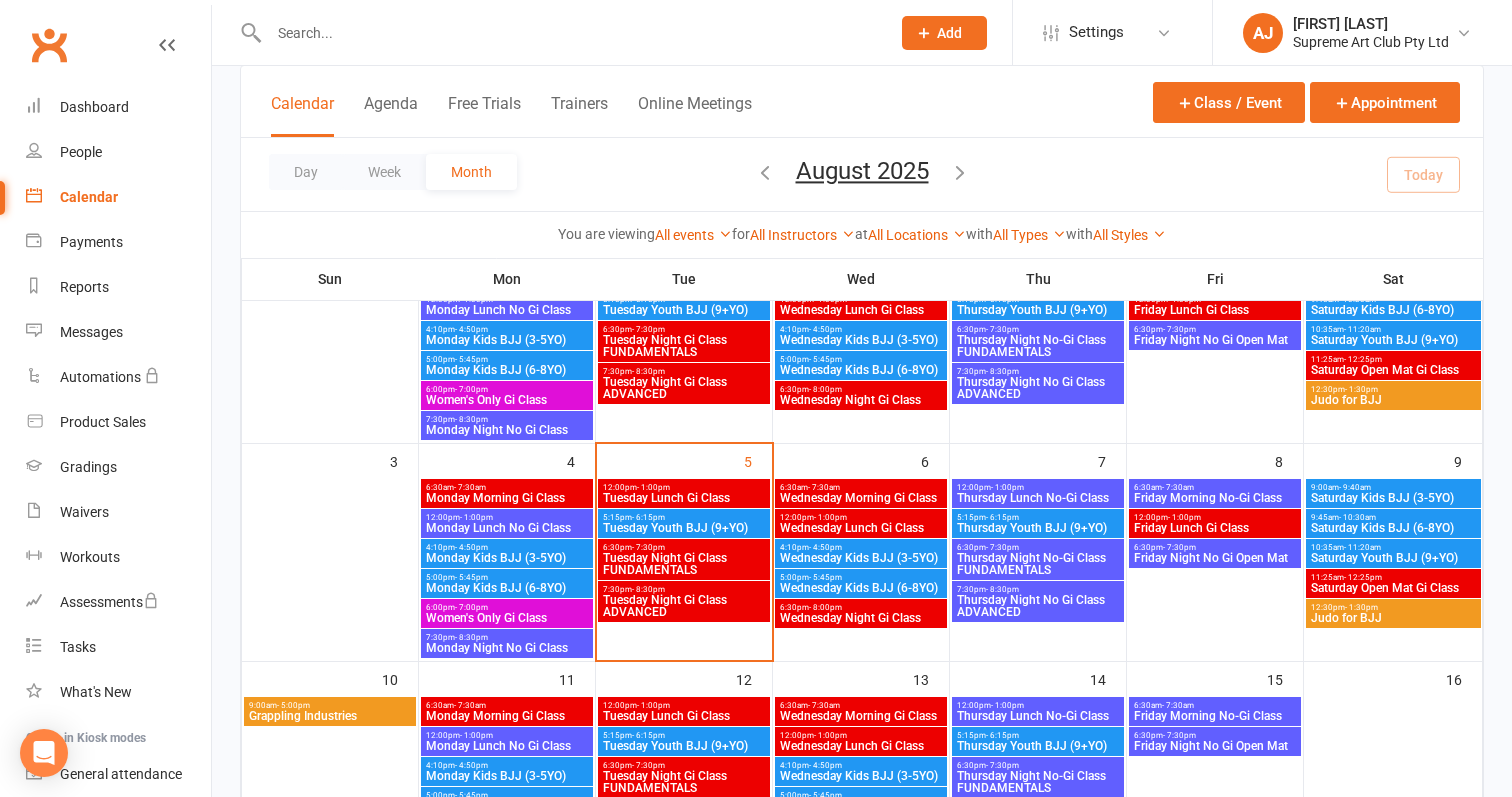 click on "Tuesday Night Gi Class FUNDAMENTALS" at bounding box center [684, 564] 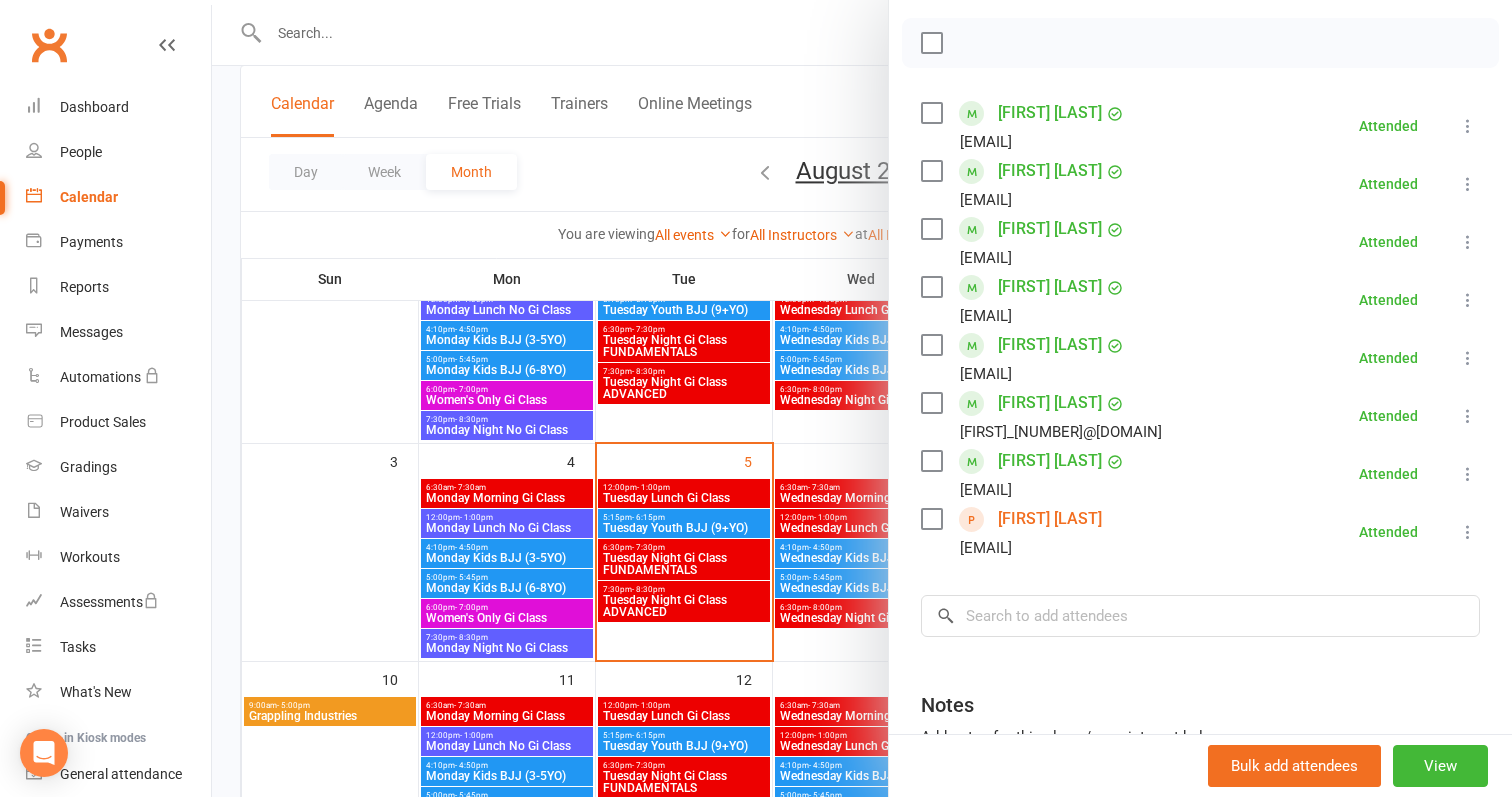 scroll, scrollTop: 276, scrollLeft: 0, axis: vertical 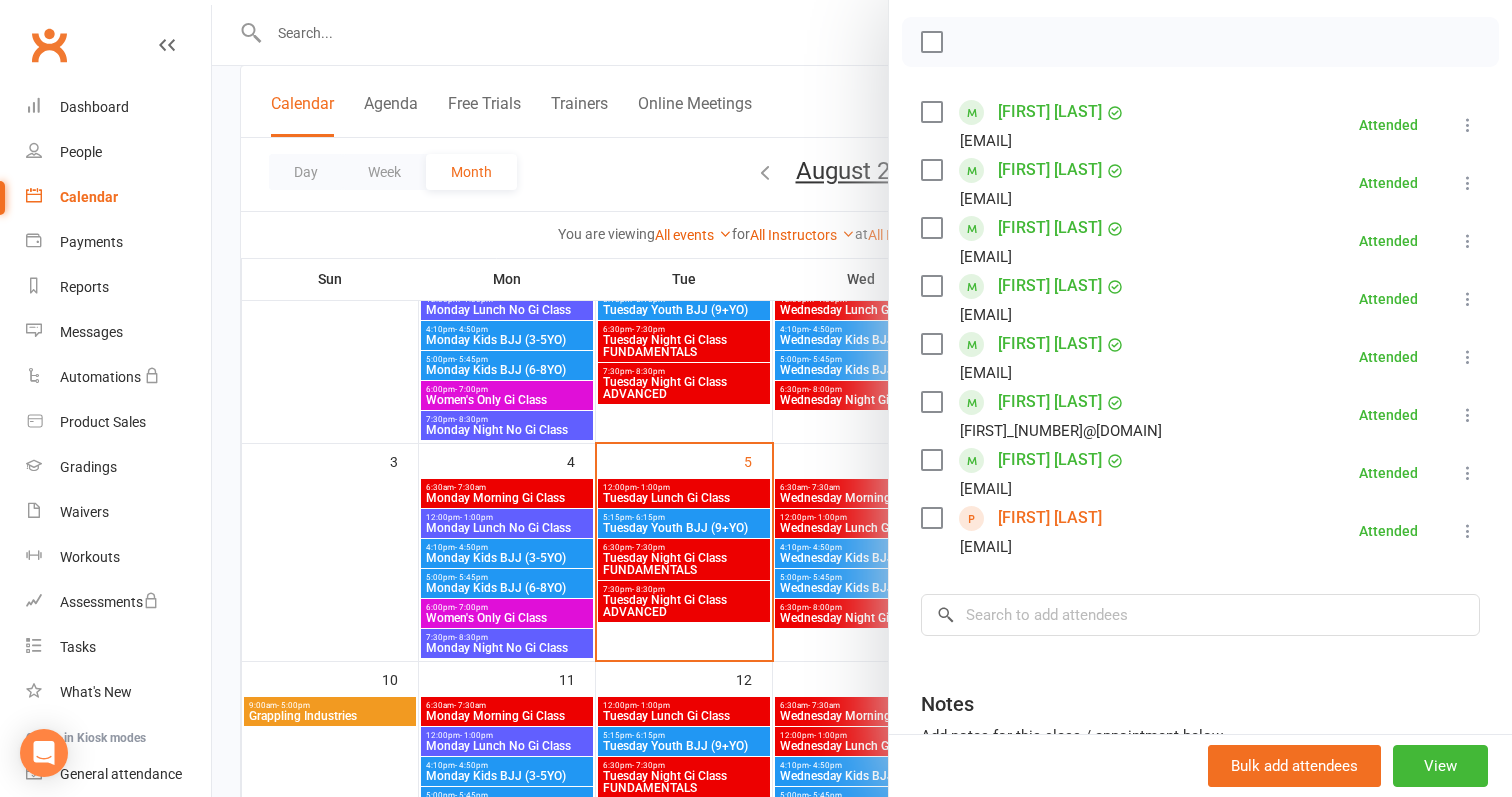 click at bounding box center (862, 398) 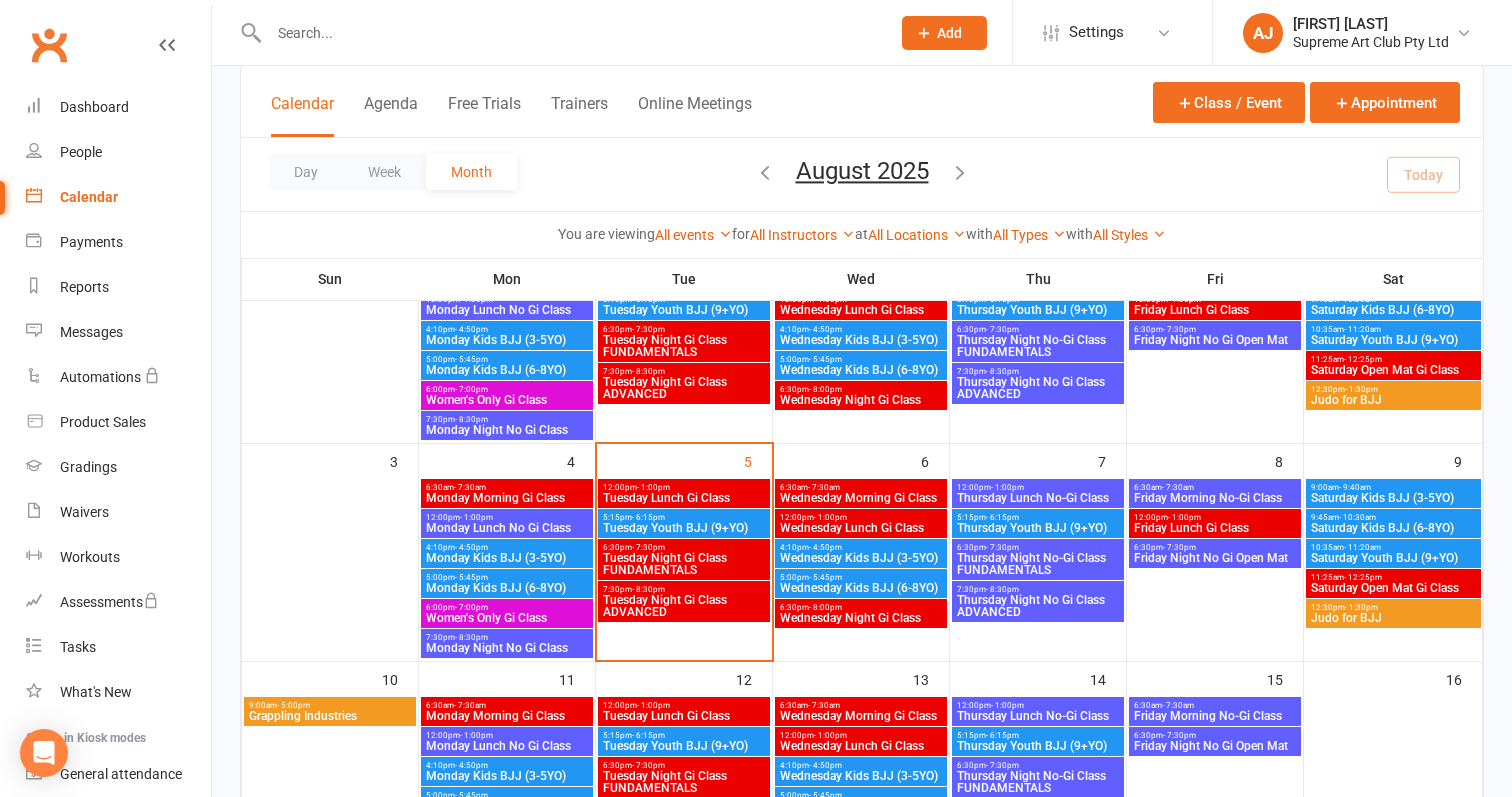 click on "Wednesday Night Gi Class" at bounding box center (861, 618) 